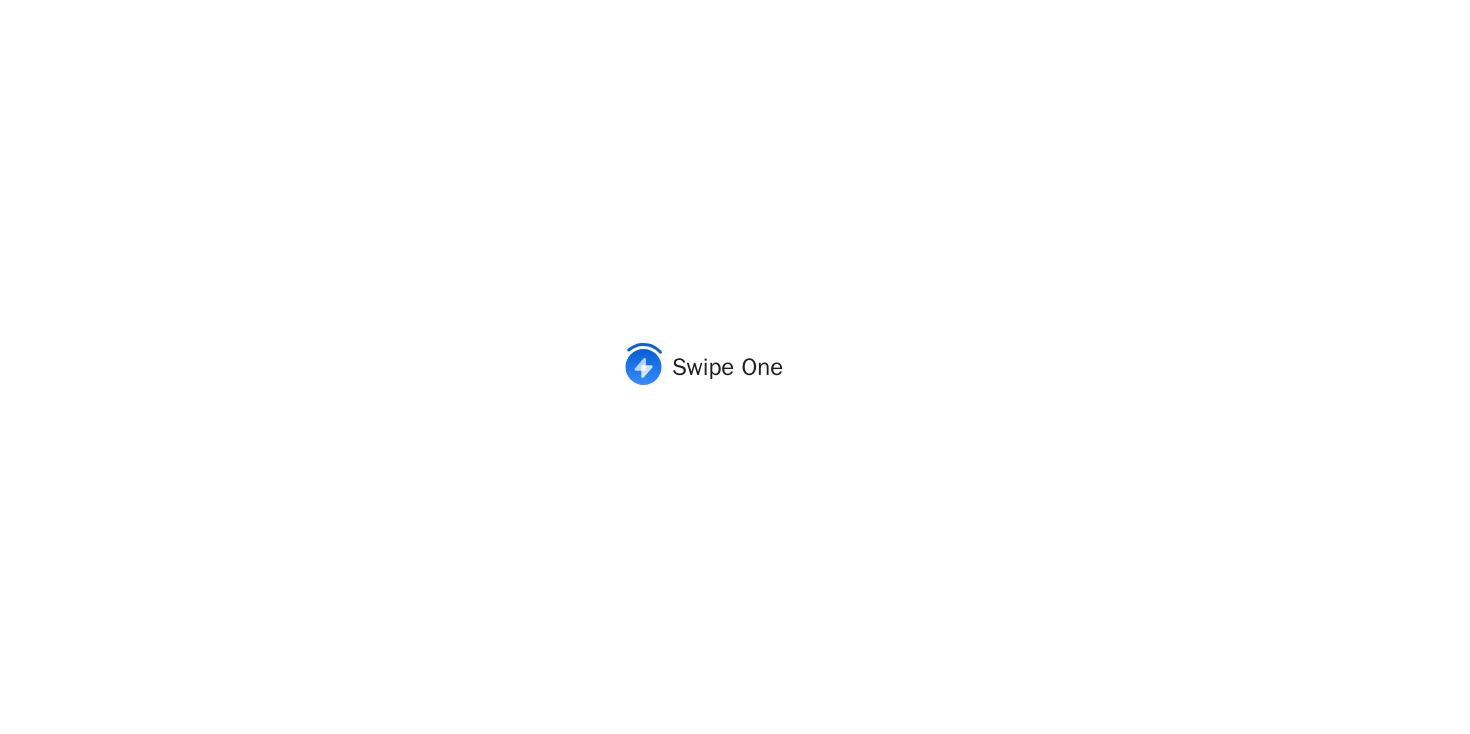 scroll, scrollTop: 0, scrollLeft: 0, axis: both 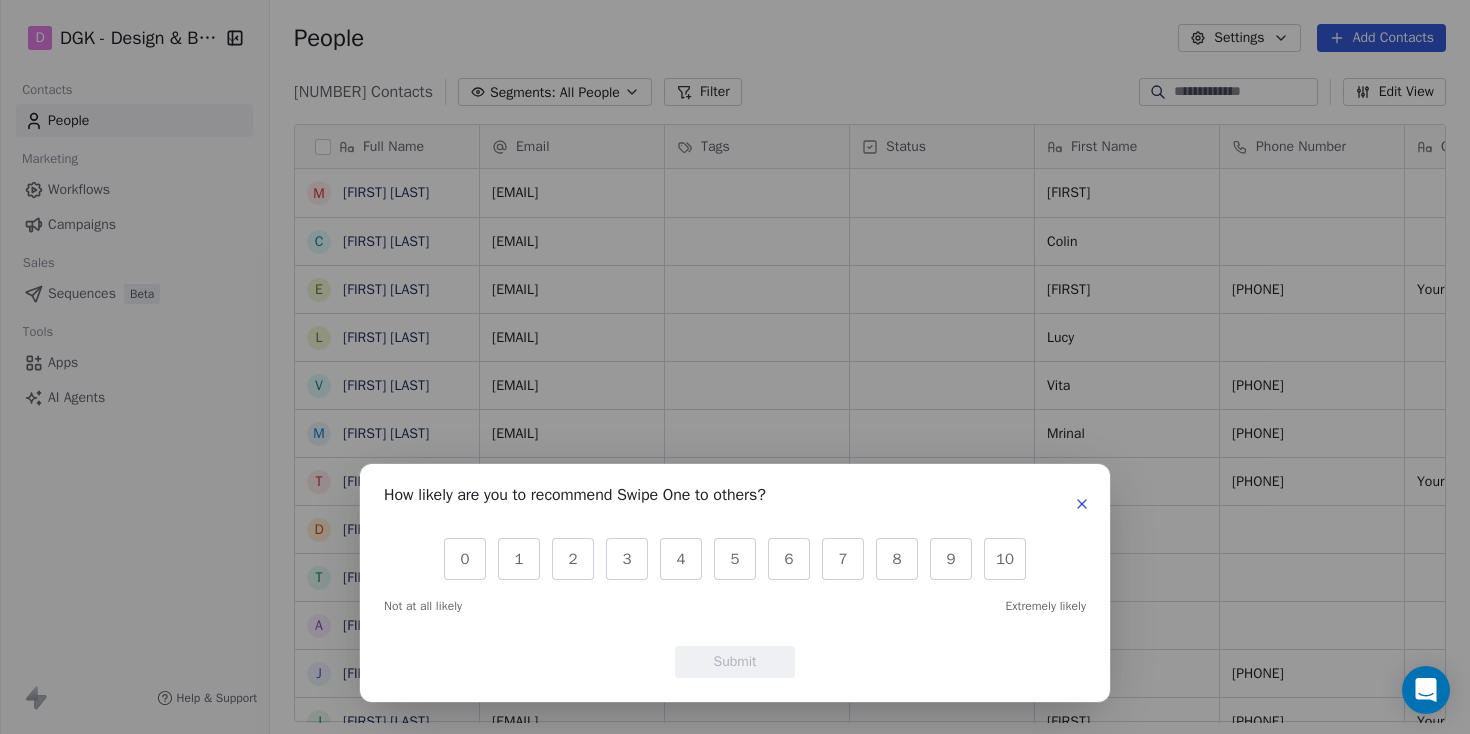 click 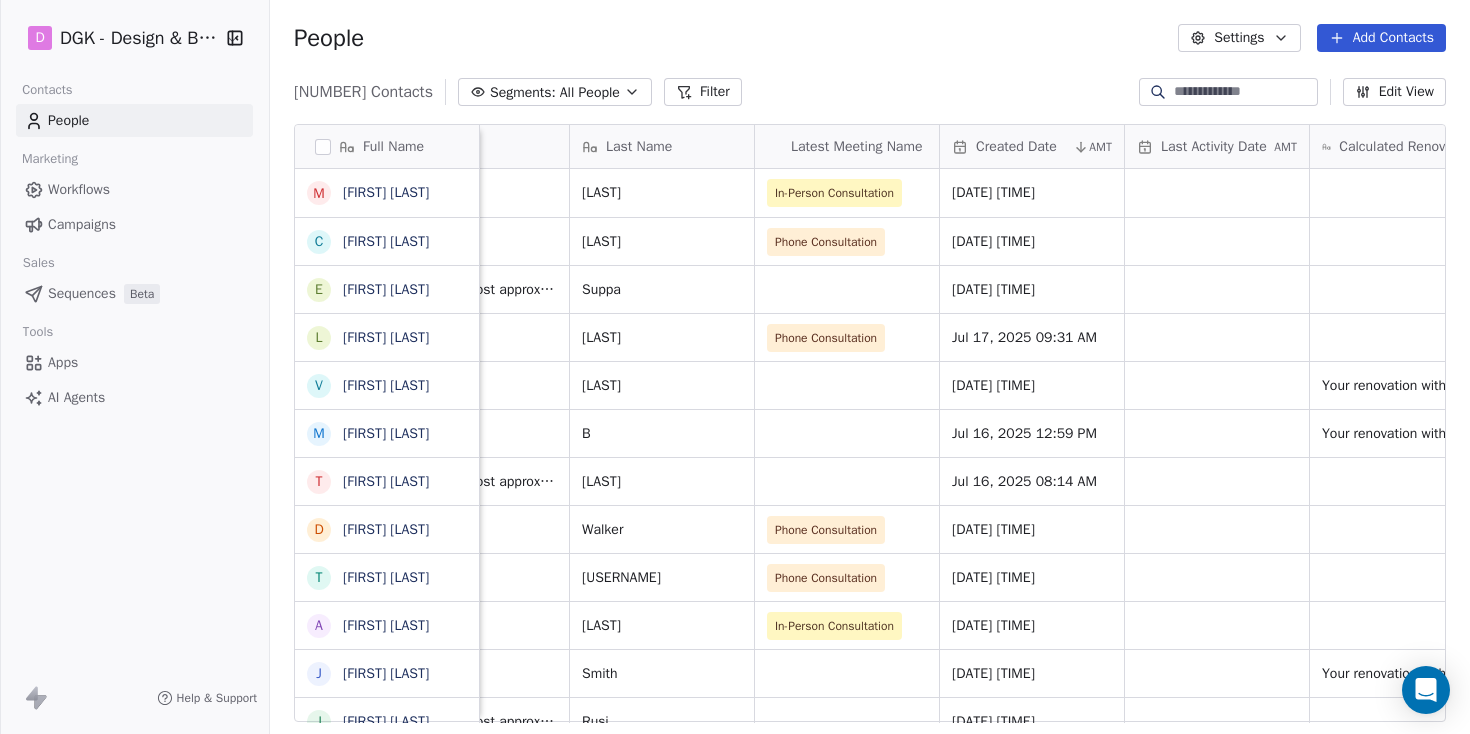 scroll, scrollTop: 0, scrollLeft: 662, axis: horizontal 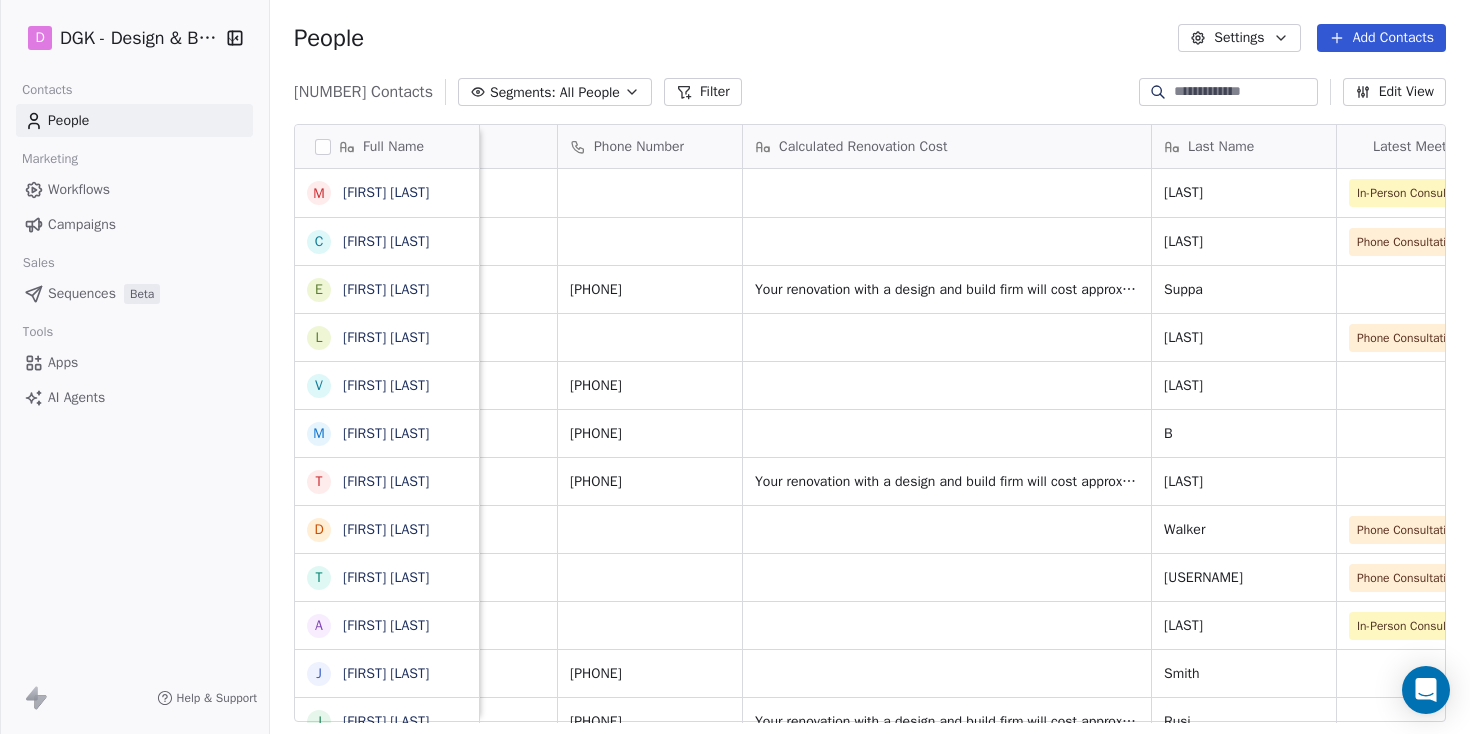click on "Workflows" at bounding box center [79, 189] 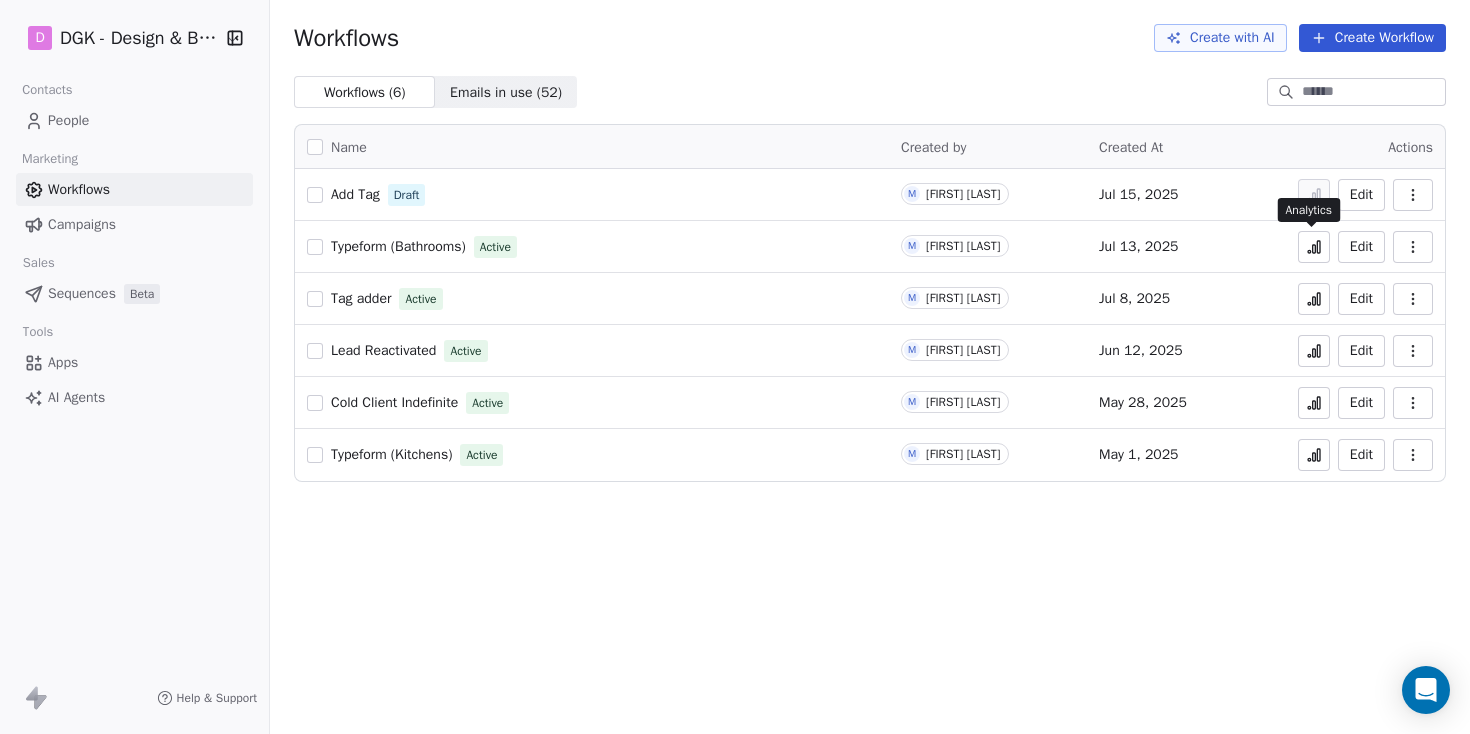 click 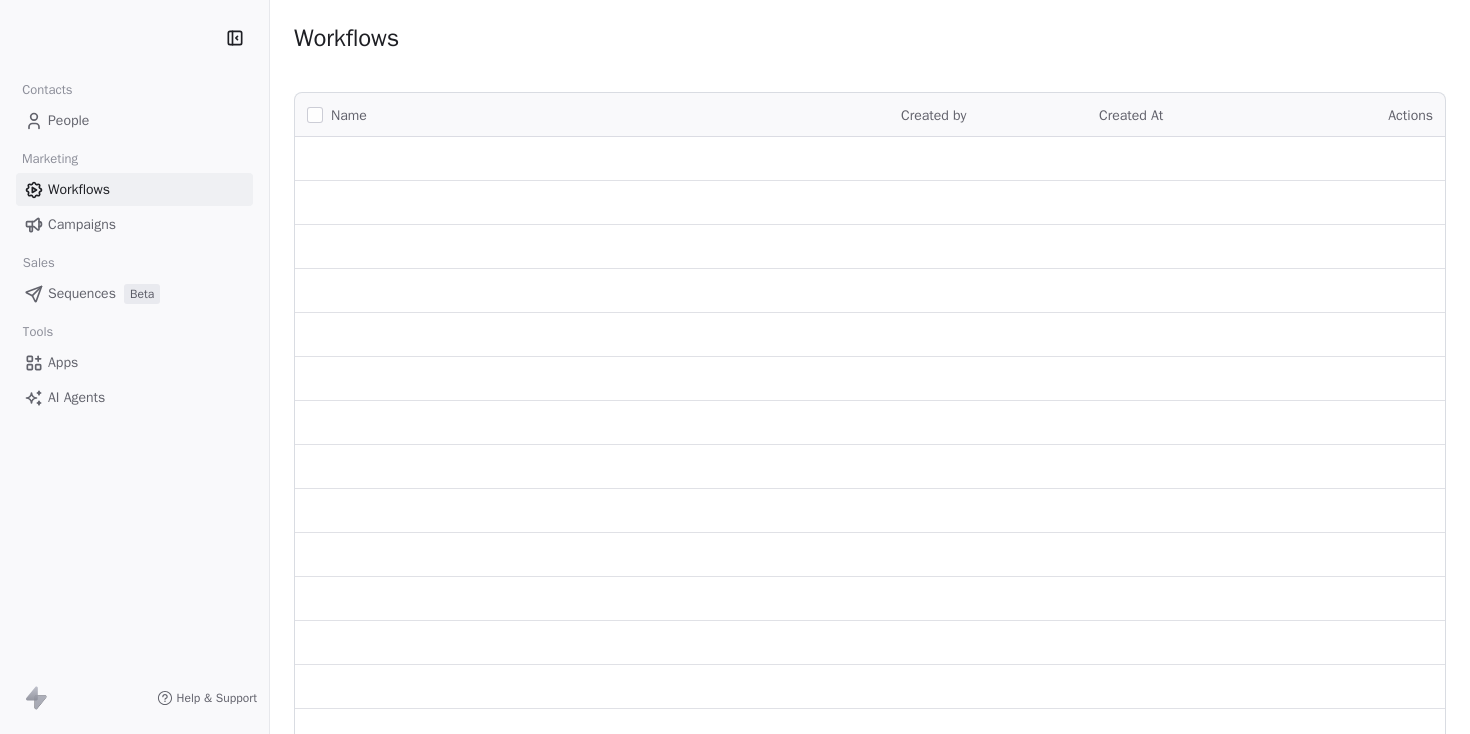 scroll, scrollTop: 0, scrollLeft: 0, axis: both 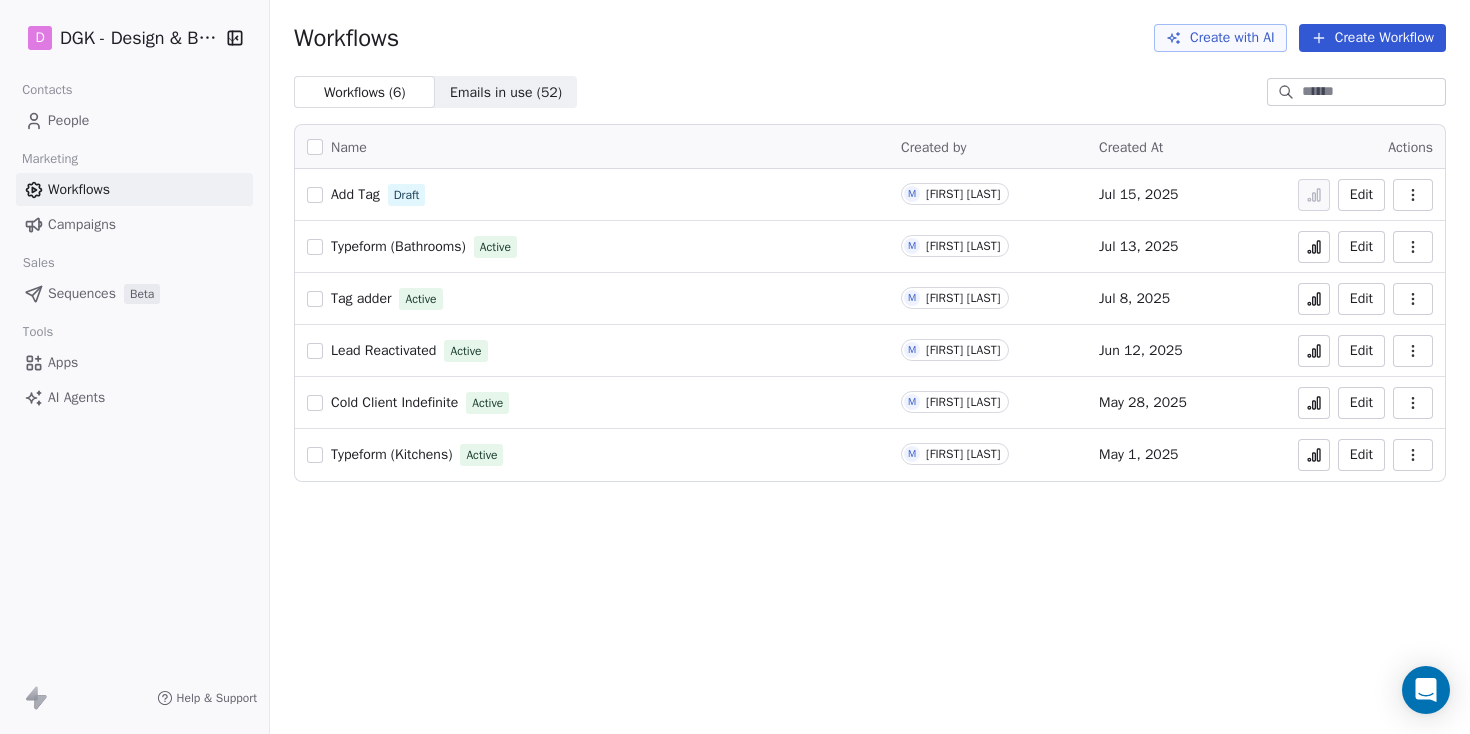 click on "Workflows" at bounding box center [134, 189] 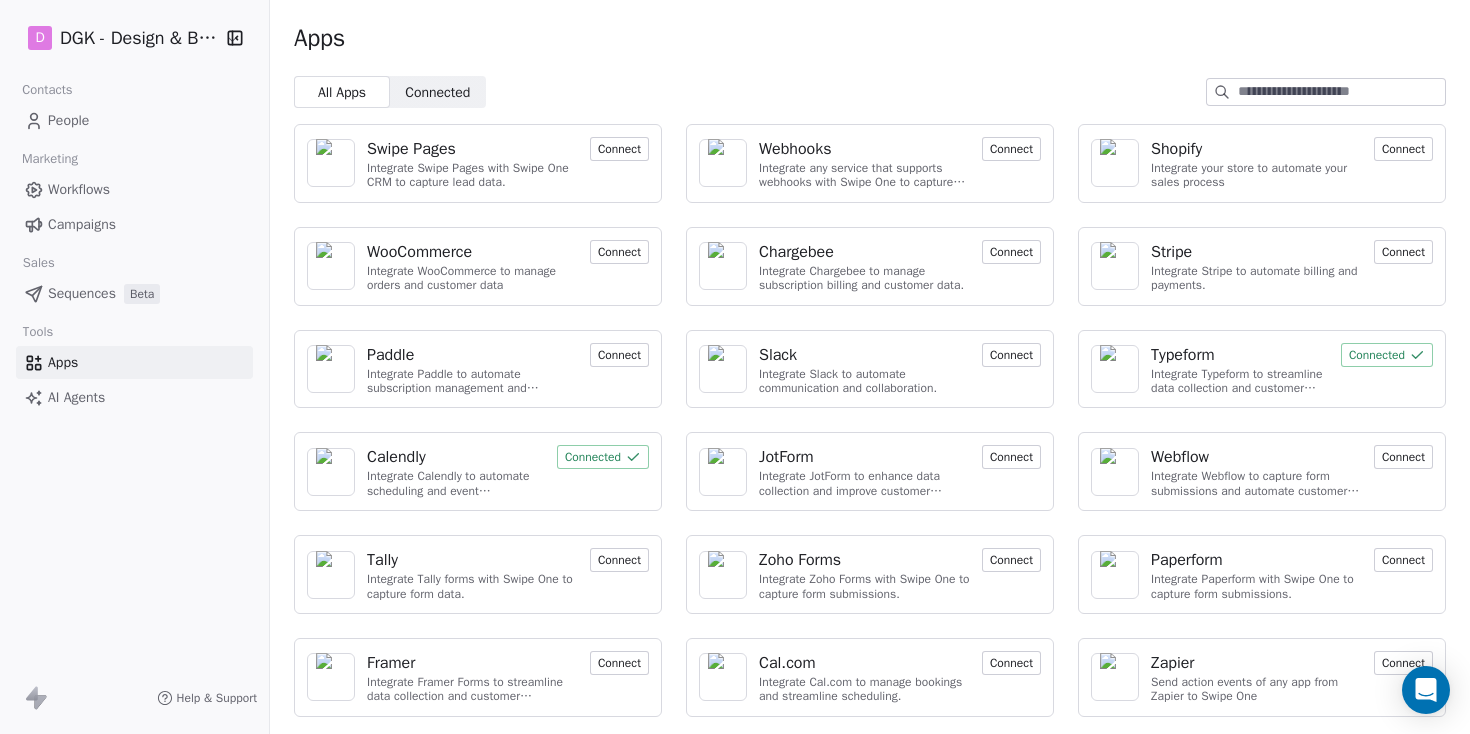 click on "Connected Connected" at bounding box center (438, 92) 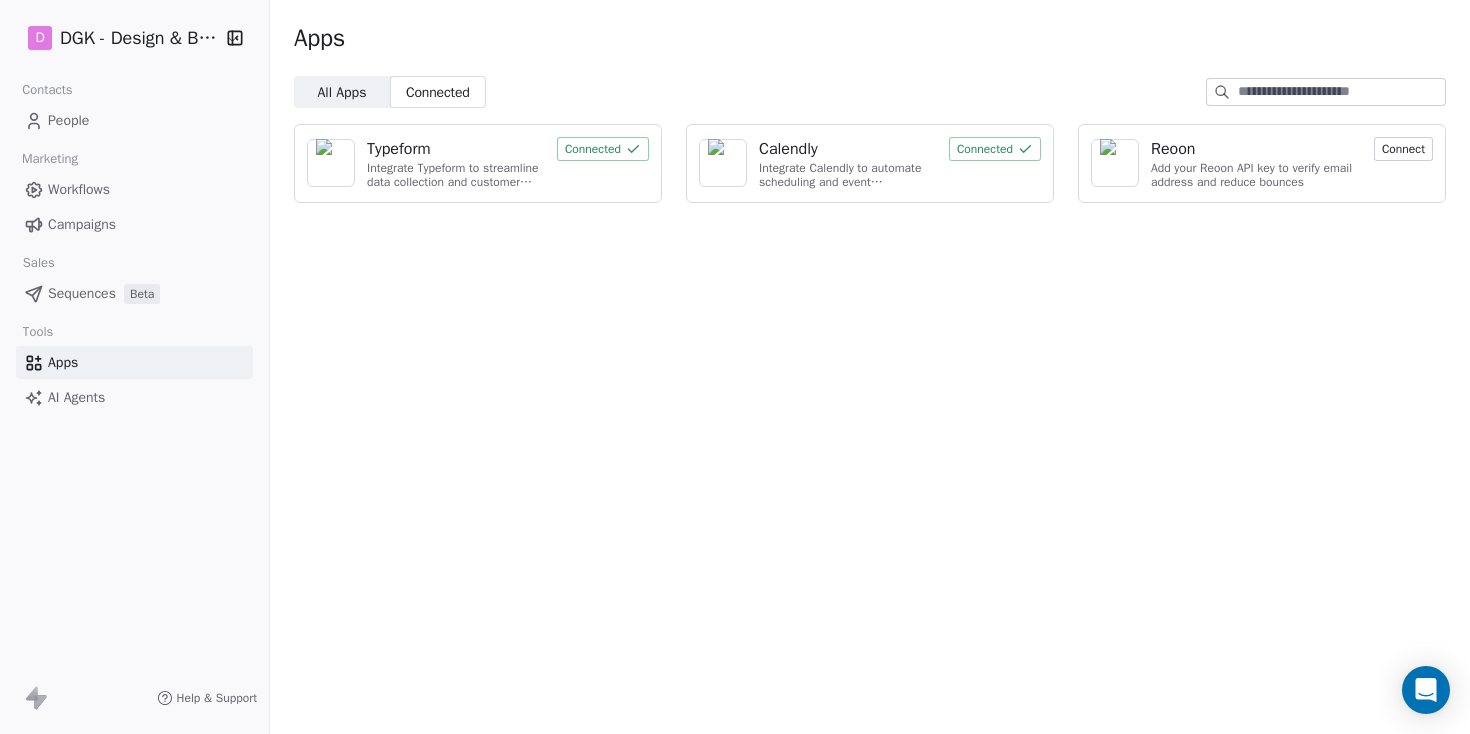 click on "Connected" at bounding box center [603, 149] 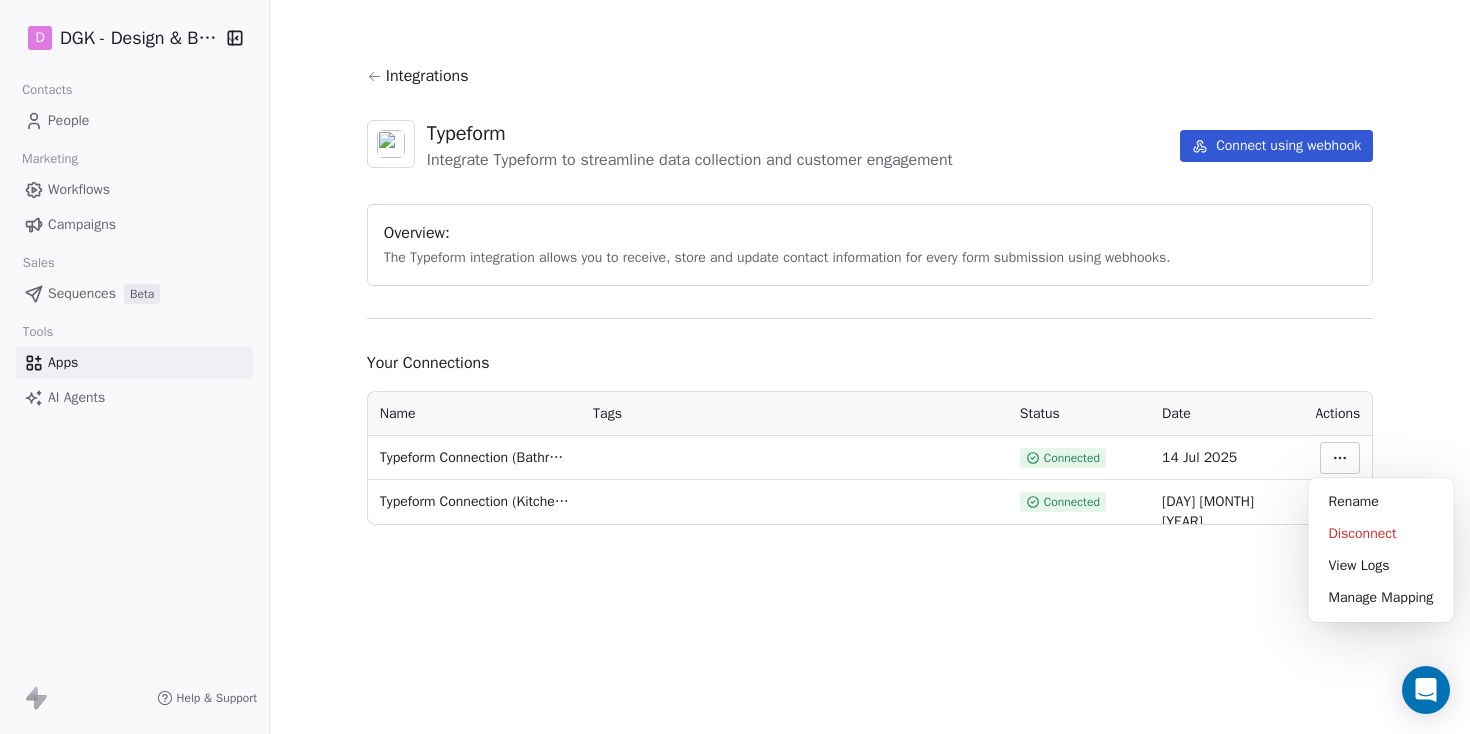click on "D DGK - Design & Build Contacts People Marketing Workflows Campaigns Sales Sequences Beta Tools Apps AI Agents Help & Support Integrations Typeform Integrate Typeform to streamline data collection and customer engagement Connect using webhook Overview: The Typeform integration allows you to receive, store and update contact information for every form submission using webhooks. Your Connections Name Tags Status Date Actions Typeform Connection (Bathrooms) Connected [DAY] [MONTH] [YEAR] Typeform Connection (Kitchens) Connected [DAY] [MONTH] [YEAR] Rename Disconnect View Logs Manage Mapping" at bounding box center [735, 367] 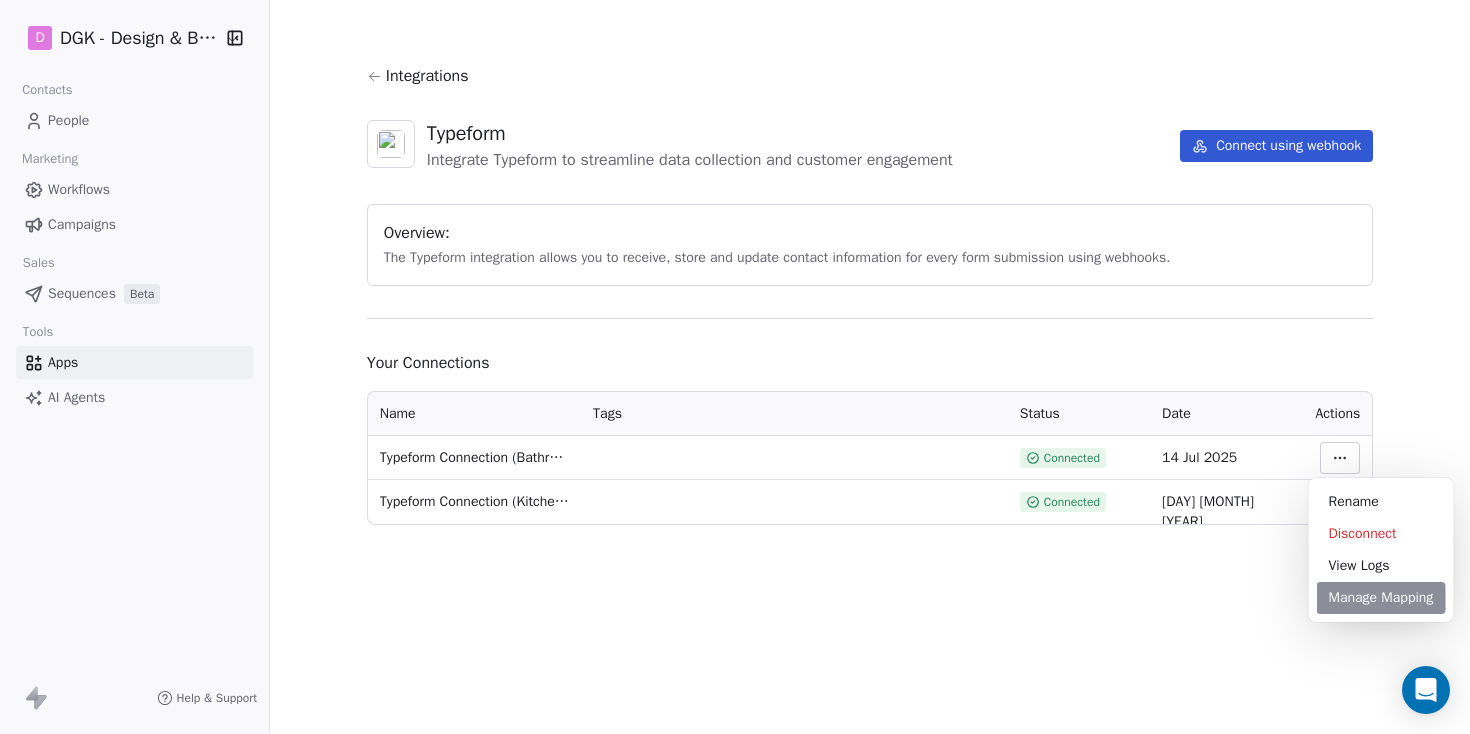 click on "Manage Mapping" at bounding box center (1381, 598) 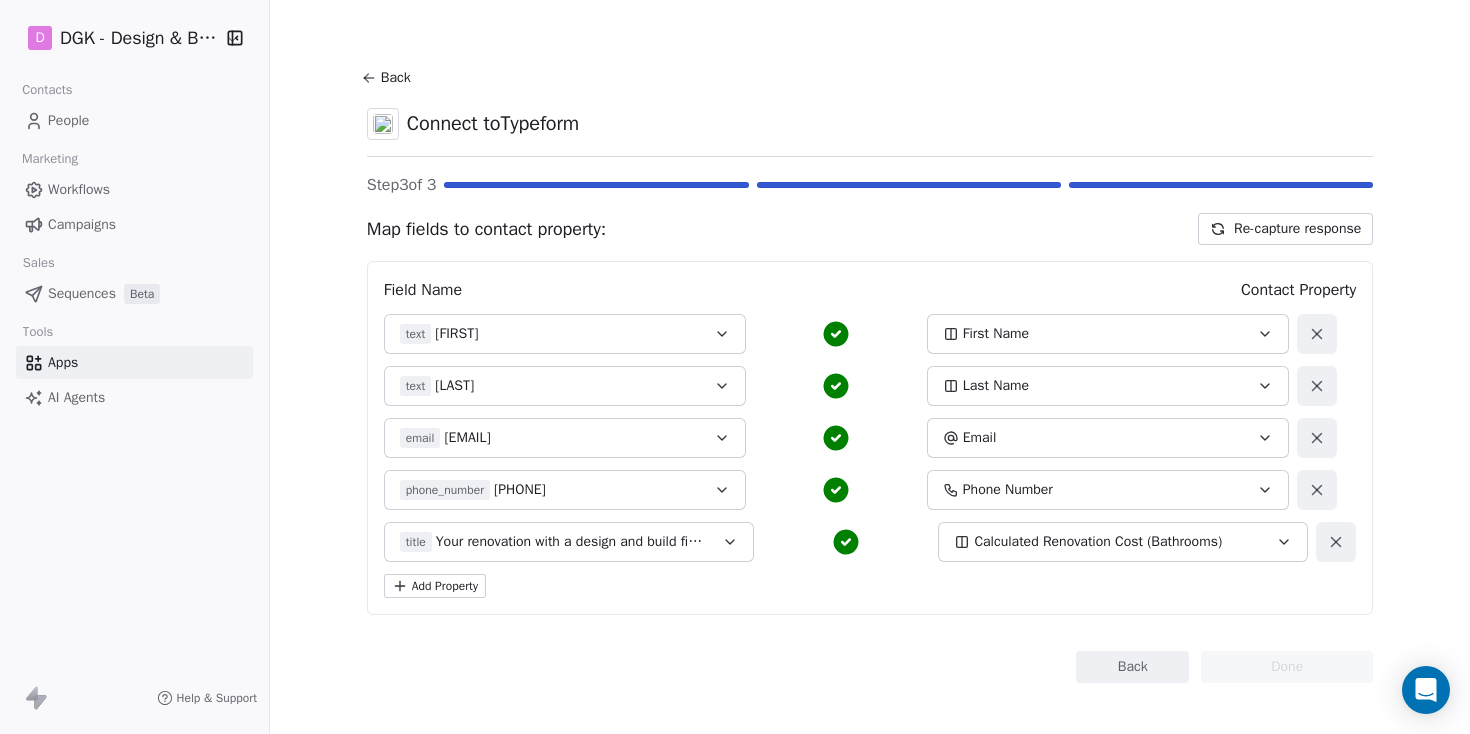 click on "First Name" at bounding box center [996, 334] 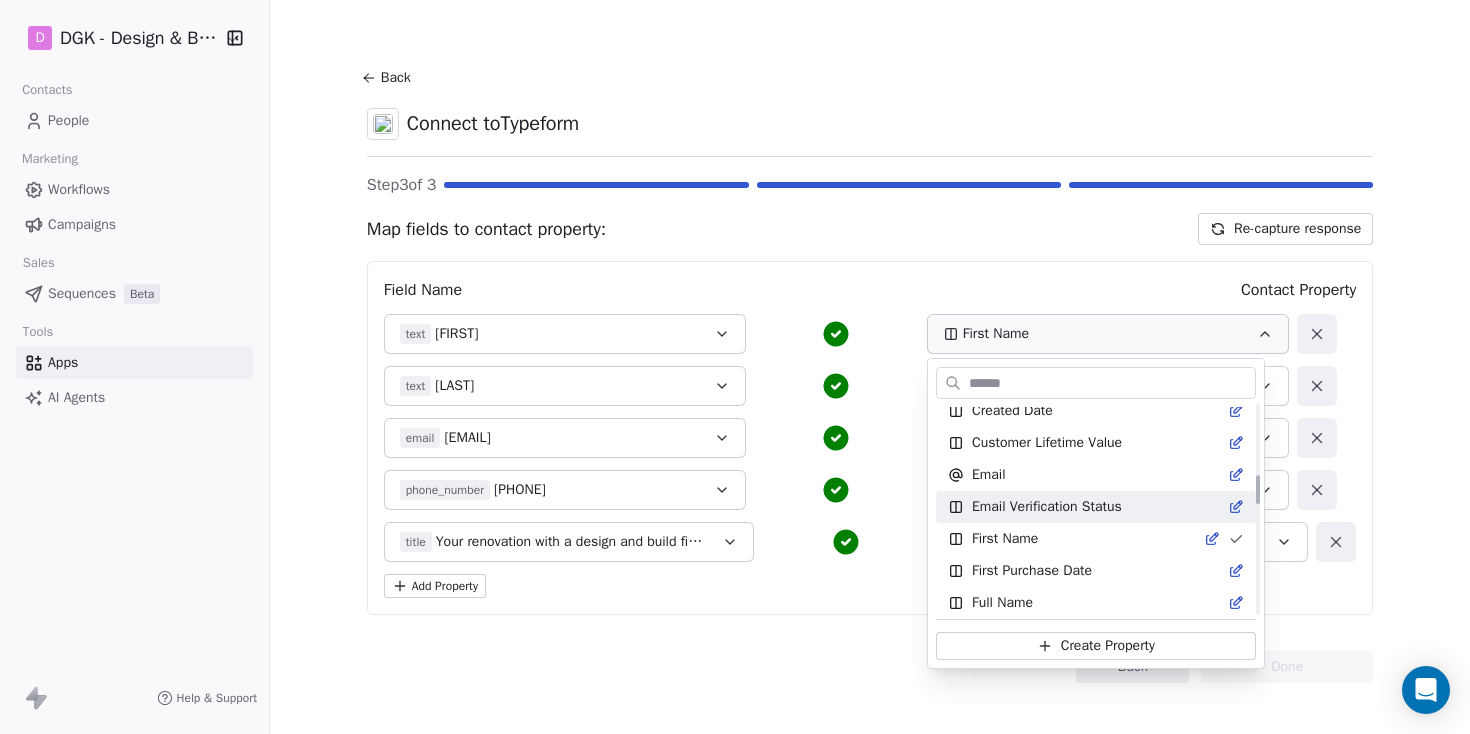 scroll, scrollTop: 502, scrollLeft: 0, axis: vertical 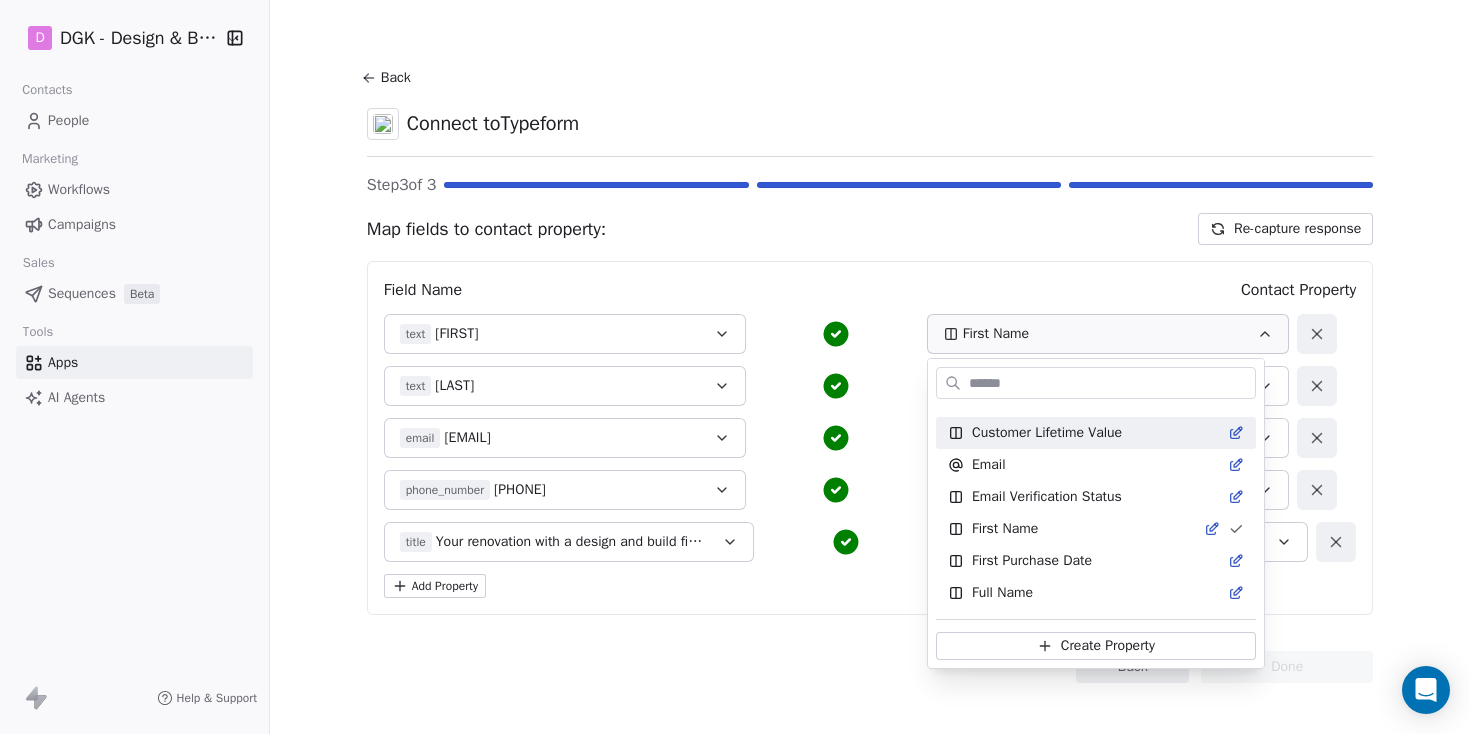 click on "D DGK - Design & Build Contacts People Marketing Workflows Campaigns Sales Sequences Beta Tools Apps AI Agents Help & Support Back Connect to Typeform Step 3 of 3 Map fields to contact property: Re-capture response Field Name Contact Property text [FIRST] [LAST] email [EMAIL] Email phone_number [PHONE] Phone Number title Your renovation with a design and build firm will cost approximately $75,000 to $115,000 Calculated Renovation Cost (Bathrooms) Add Property Back Done Available Properties Tags Status Address Annual Revenue Average Order Value Birthday Calculated Renovation Cost Calculated Renovation Cost (Bathrooms) Last Canceled Meeting Name Last Canceled Meeting Time Latest Meeting Name Latest Meeting Time Contact Source Country Created Date Customer Lifetime Value Email Email Verification Status First Name First Purchase Date Full Name Job Title Last Activity Date Last Name Last Abandoned Date Last Purchase Date LinkedIn List MRR NPS Score" at bounding box center (735, 367) 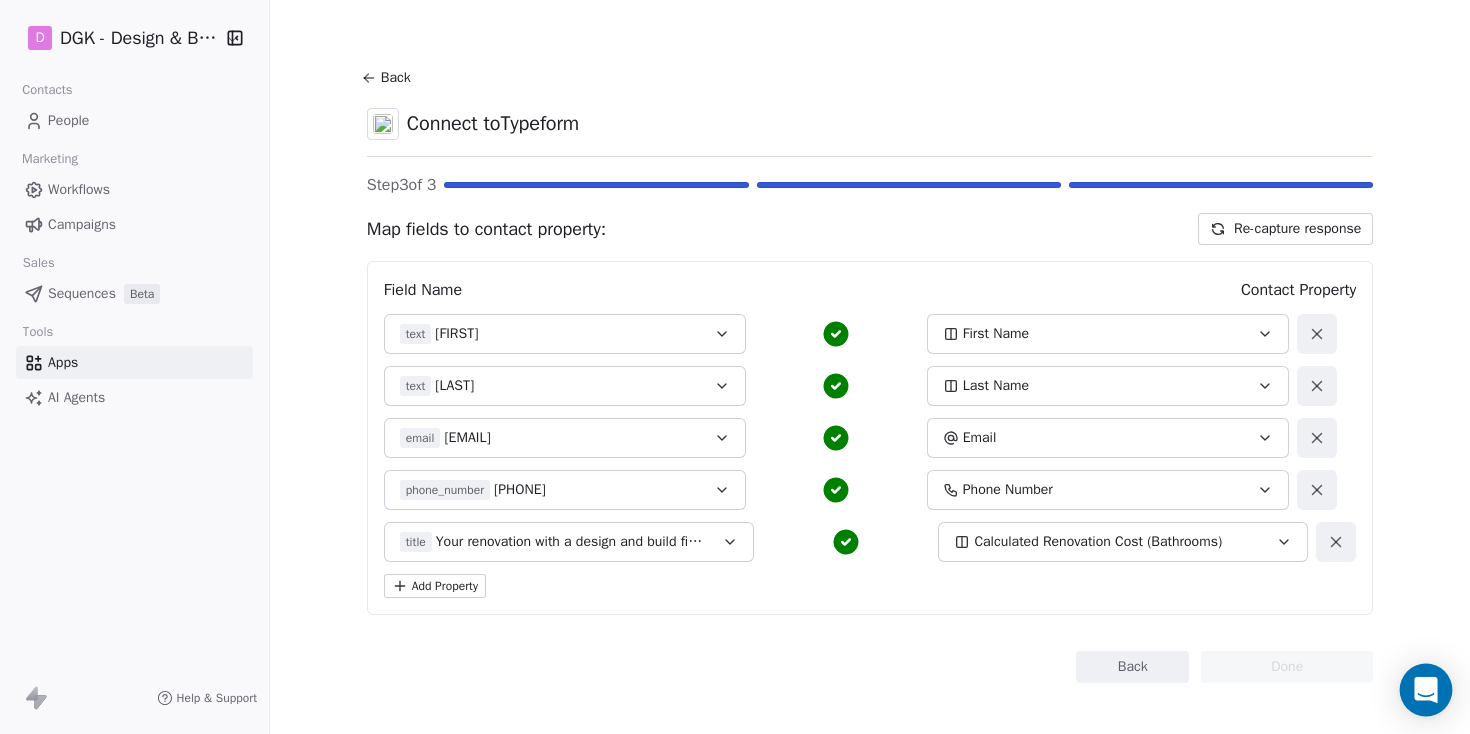 click 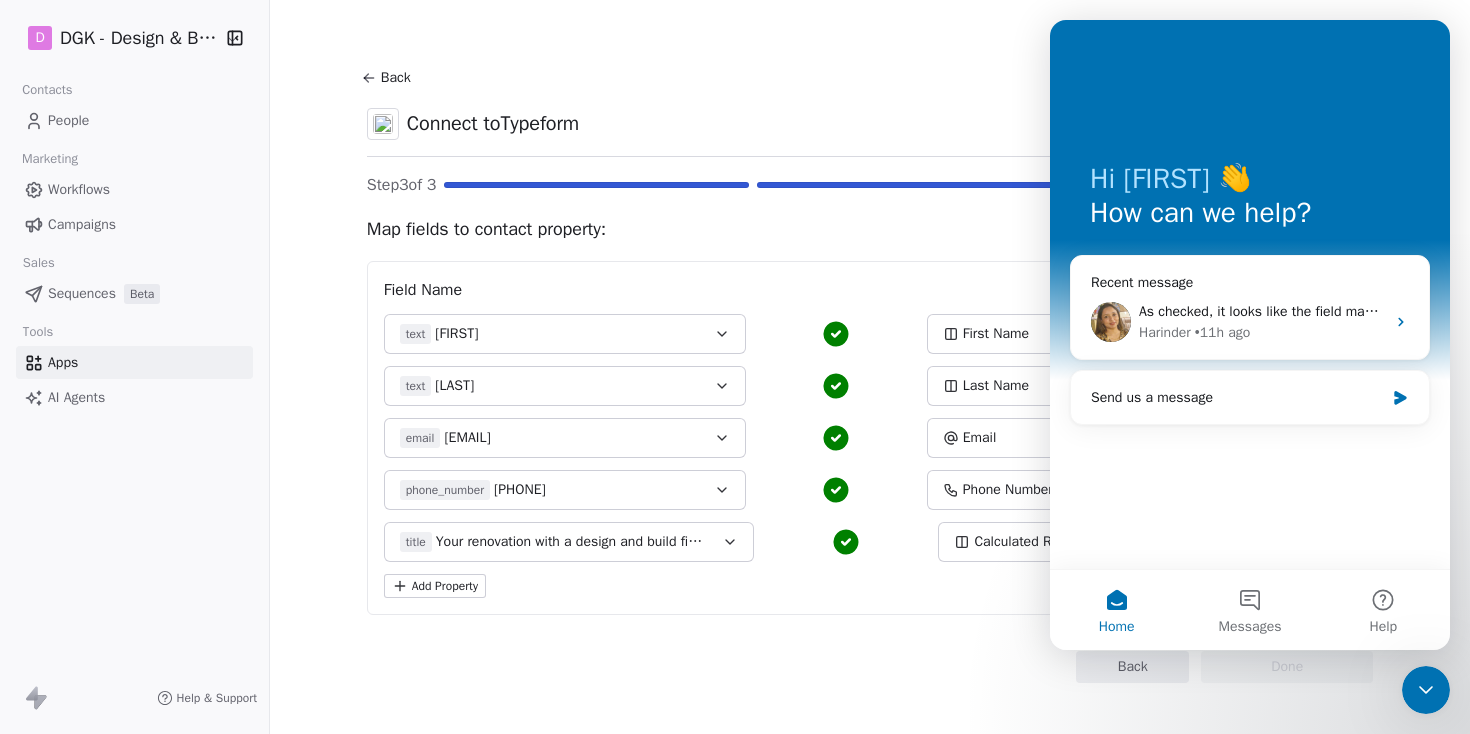scroll, scrollTop: 0, scrollLeft: 0, axis: both 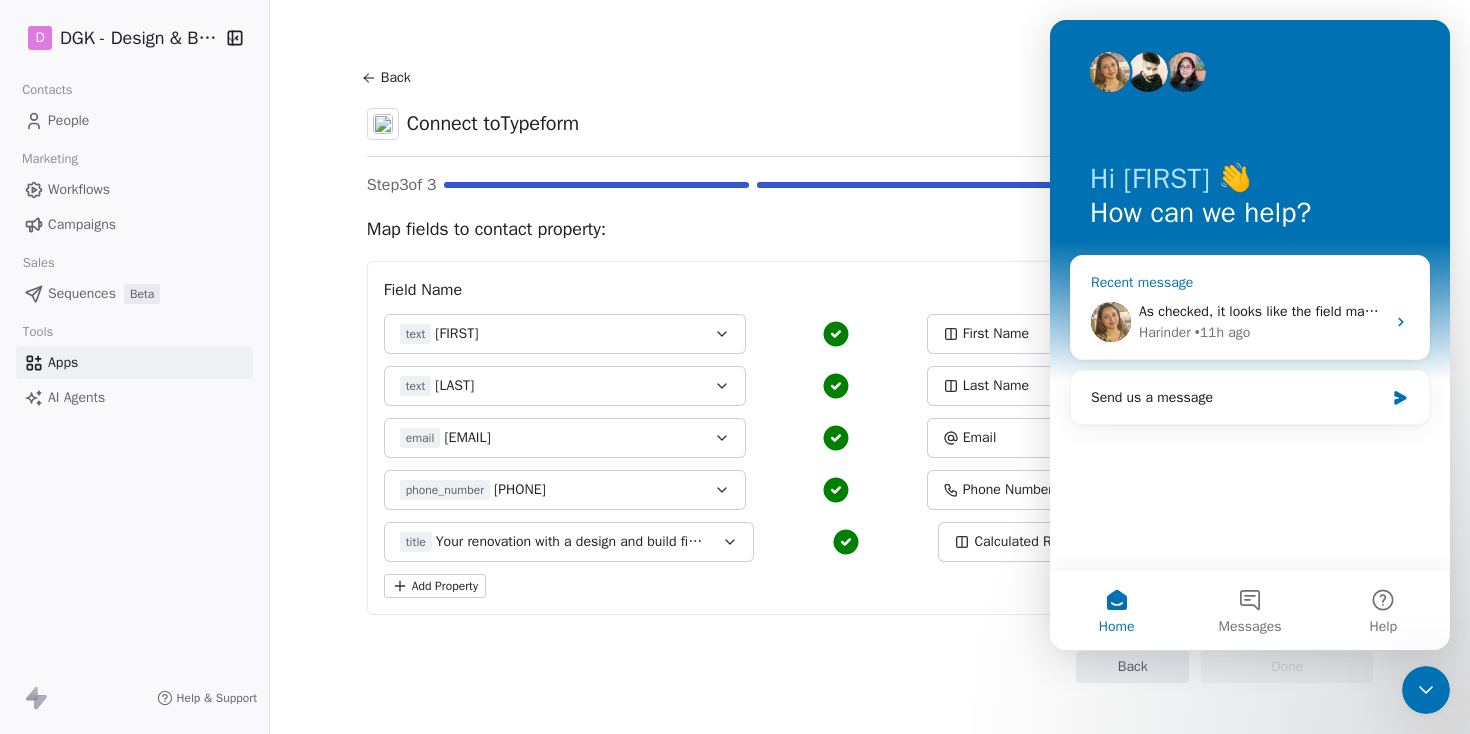 click on "As checked, it looks like the field mapping for the First Name and Last Name is currently incorrect. Right now, "First Name" is mapped to the field titled "Title", not the actual name. You’ll need to update the mappings as follows: First Name → map to the actual first name field, Last Name → map to the actual last name field Please see the screenshots below for reference. I’ve tested the integration after correcting the mapping, and it works as expected. Let me know if you still face any issues after making this update — happy to help!" at bounding box center [1262, 311] 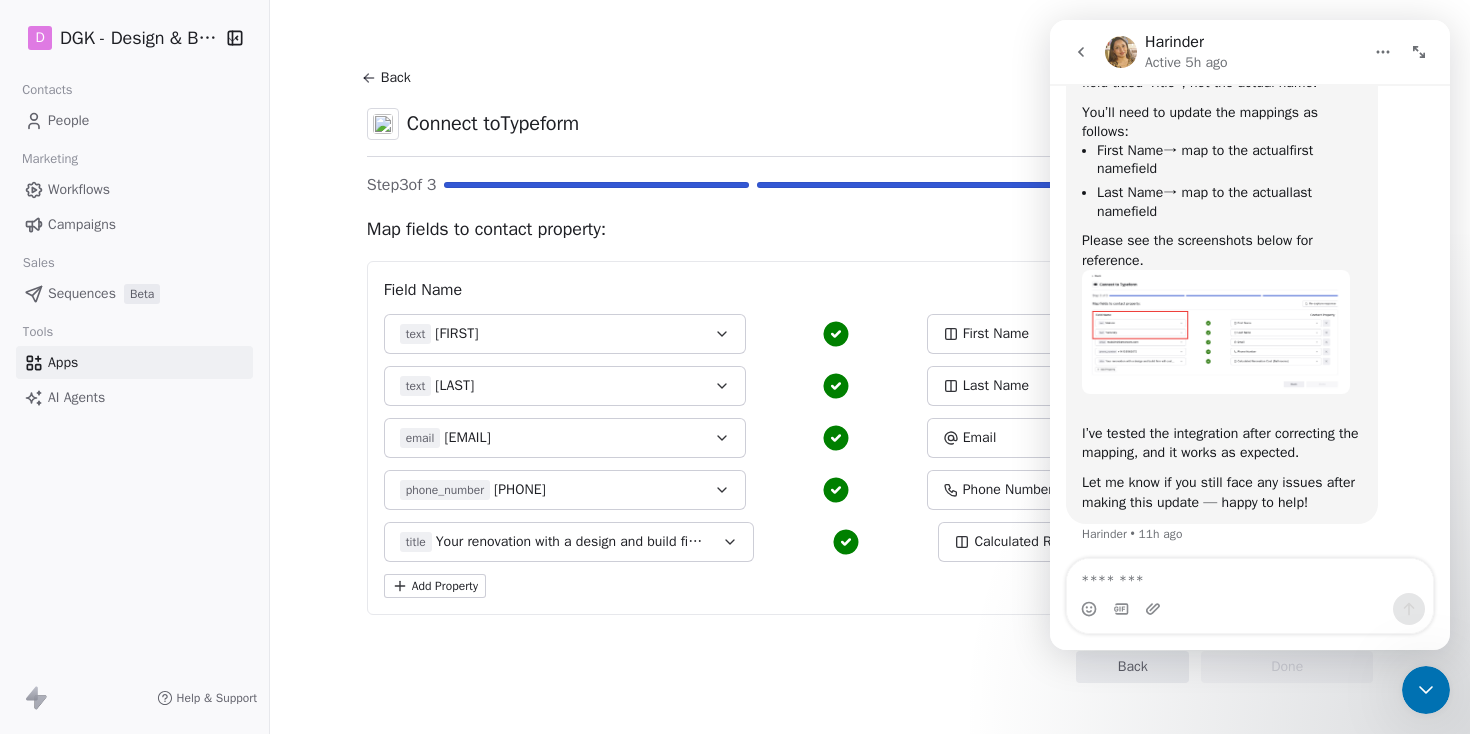 scroll, scrollTop: 586, scrollLeft: 0, axis: vertical 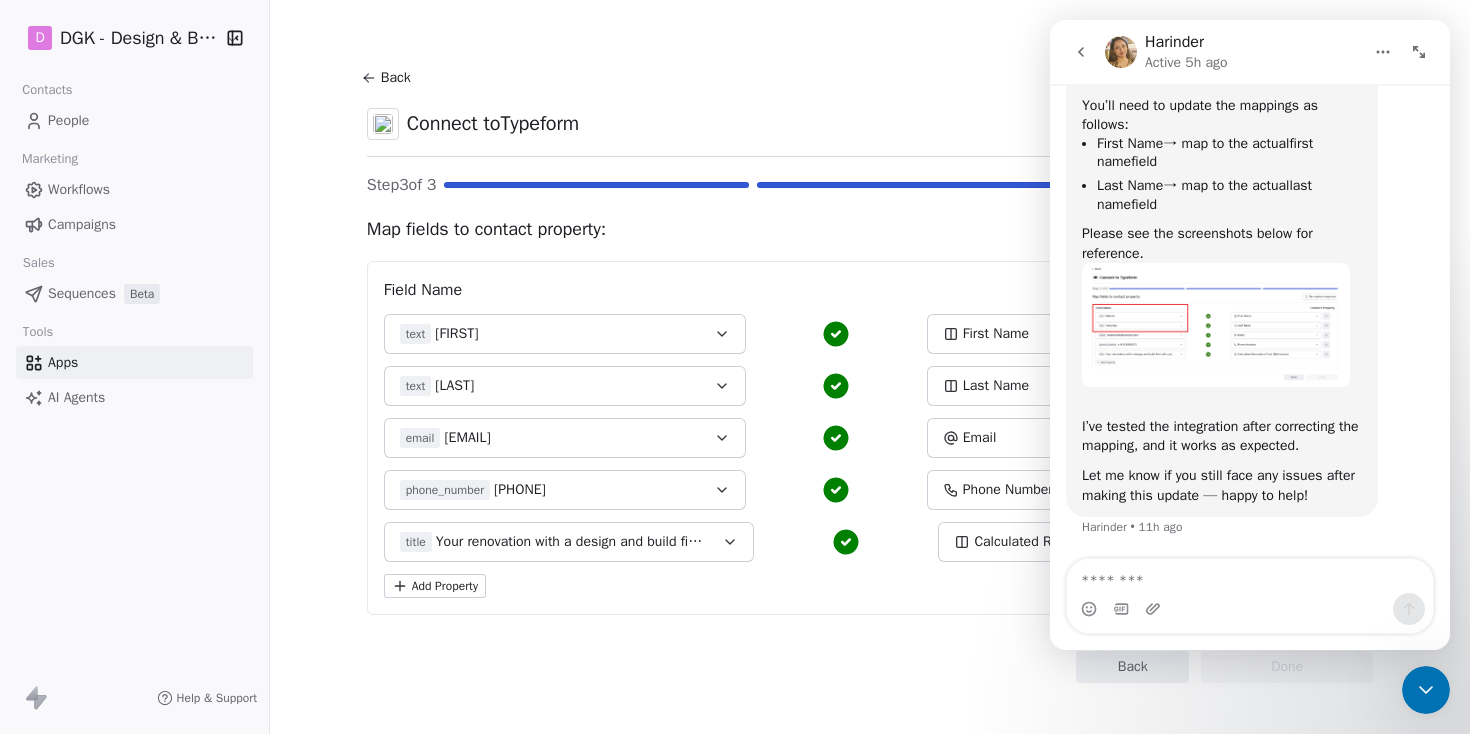 click at bounding box center [1216, 325] 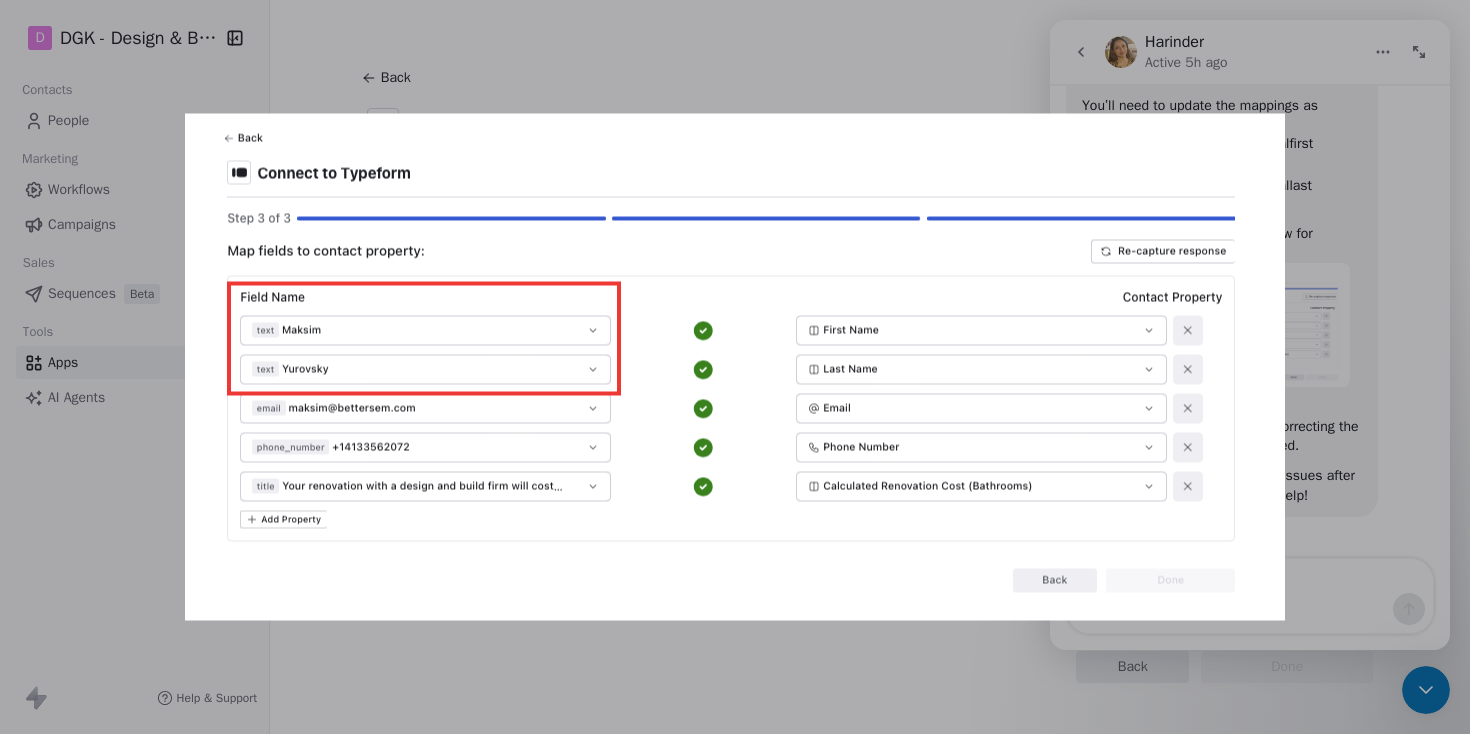 scroll, scrollTop: 0, scrollLeft: 0, axis: both 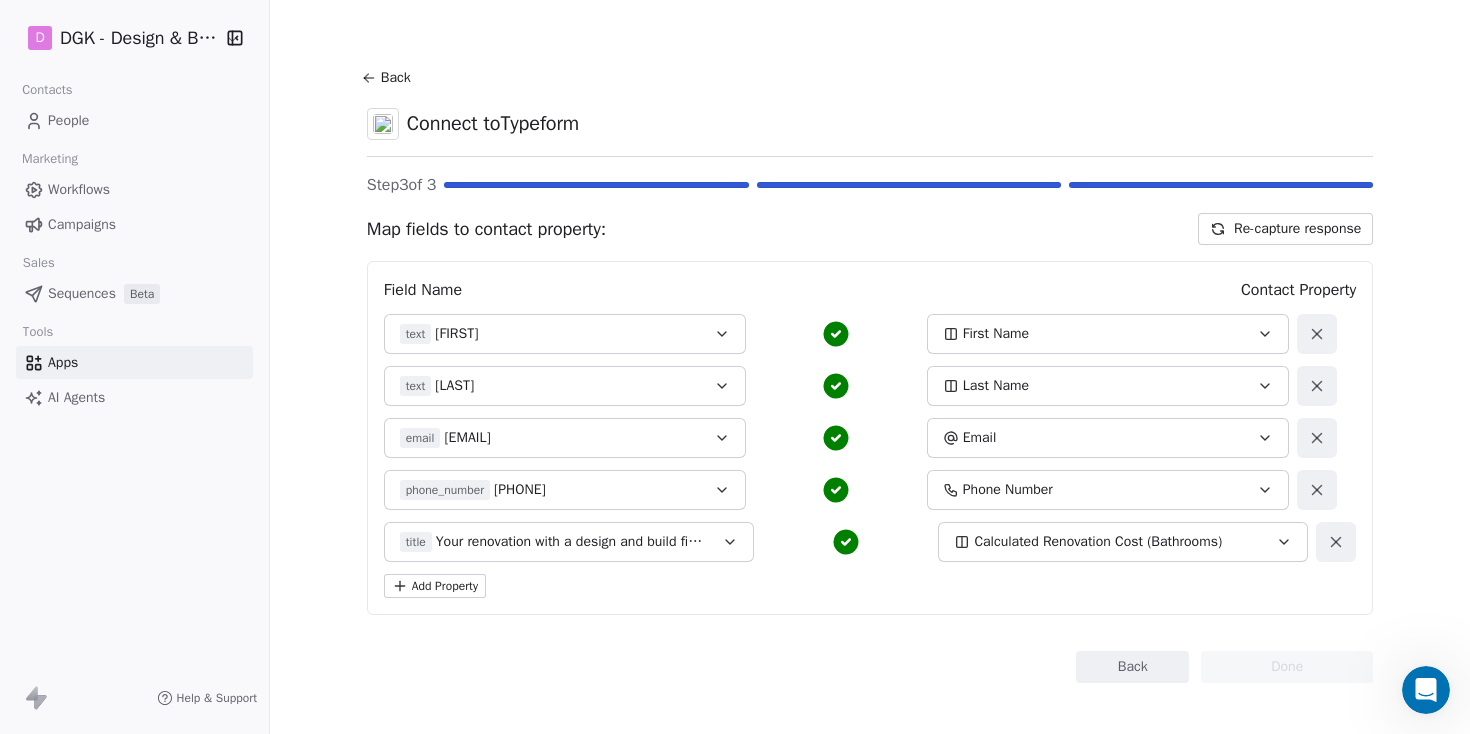 click 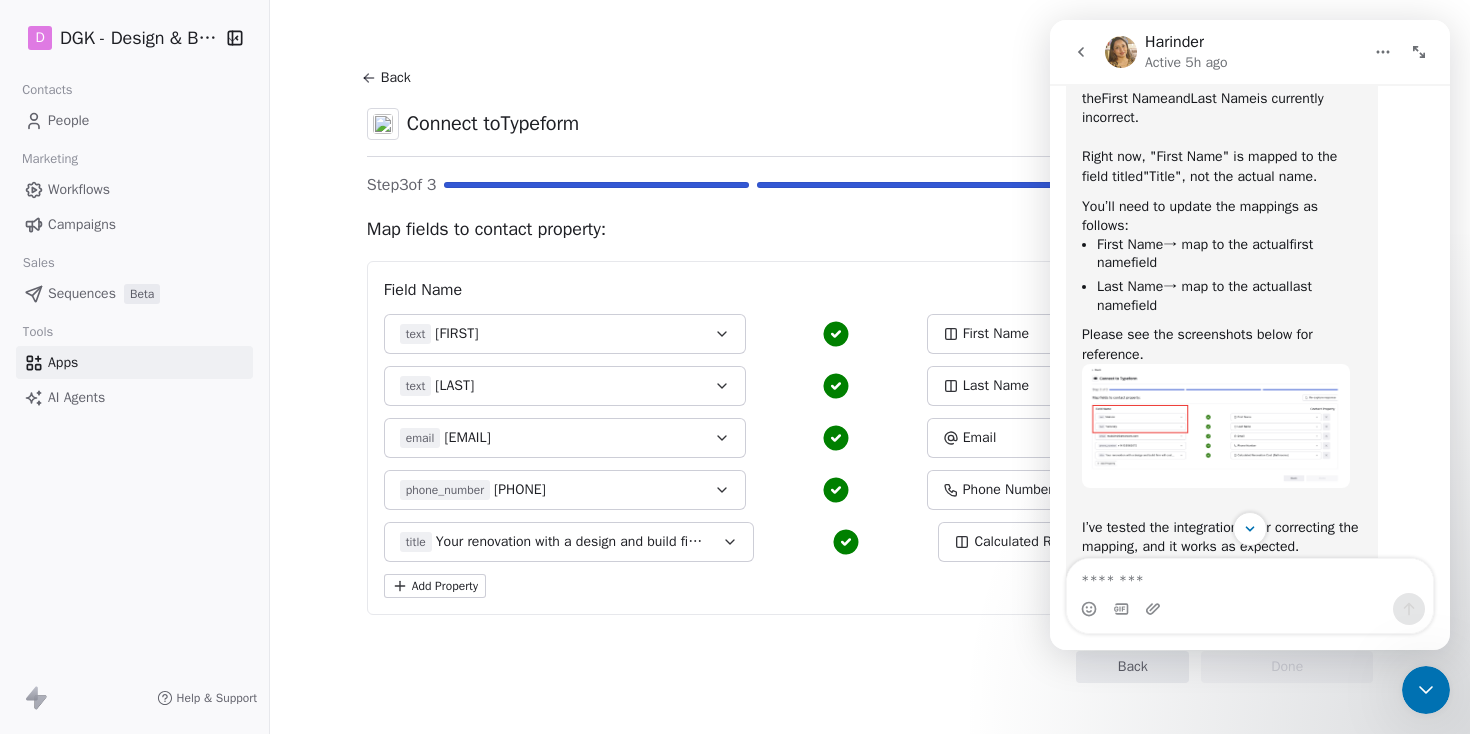 scroll, scrollTop: 455, scrollLeft: 0, axis: vertical 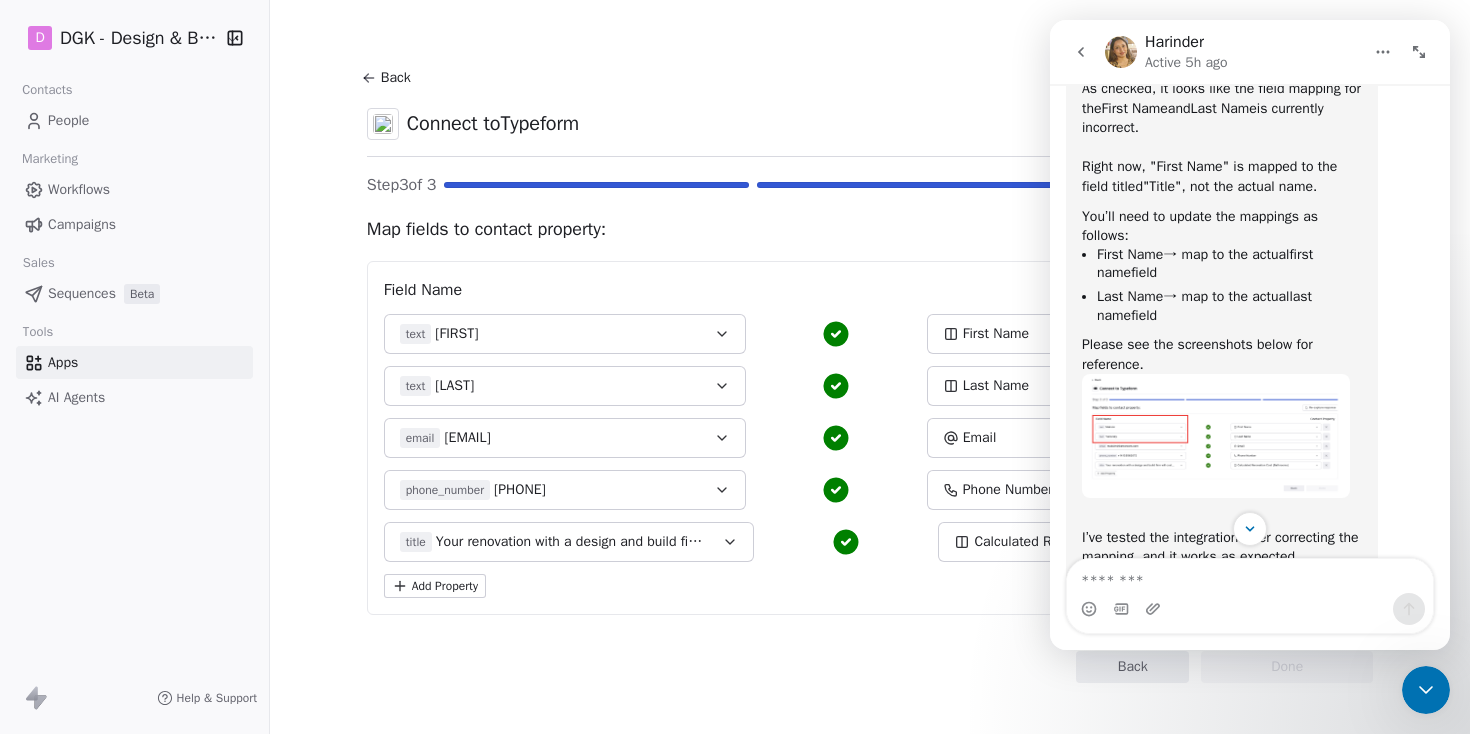 click on "Back Connect to Typeform Step 3 of 3 Map fields to contact property: Re-capture response Field Name Contact Property text [FIRST] [LAST] email [EMAIL] Email phone_number [PHONE] Phone Number title Your renovation with a design and build firm will cost approximately $75,000 to $115,000 Calculated Renovation Cost (Bathrooms) Add Property Back Done" at bounding box center (870, 373) 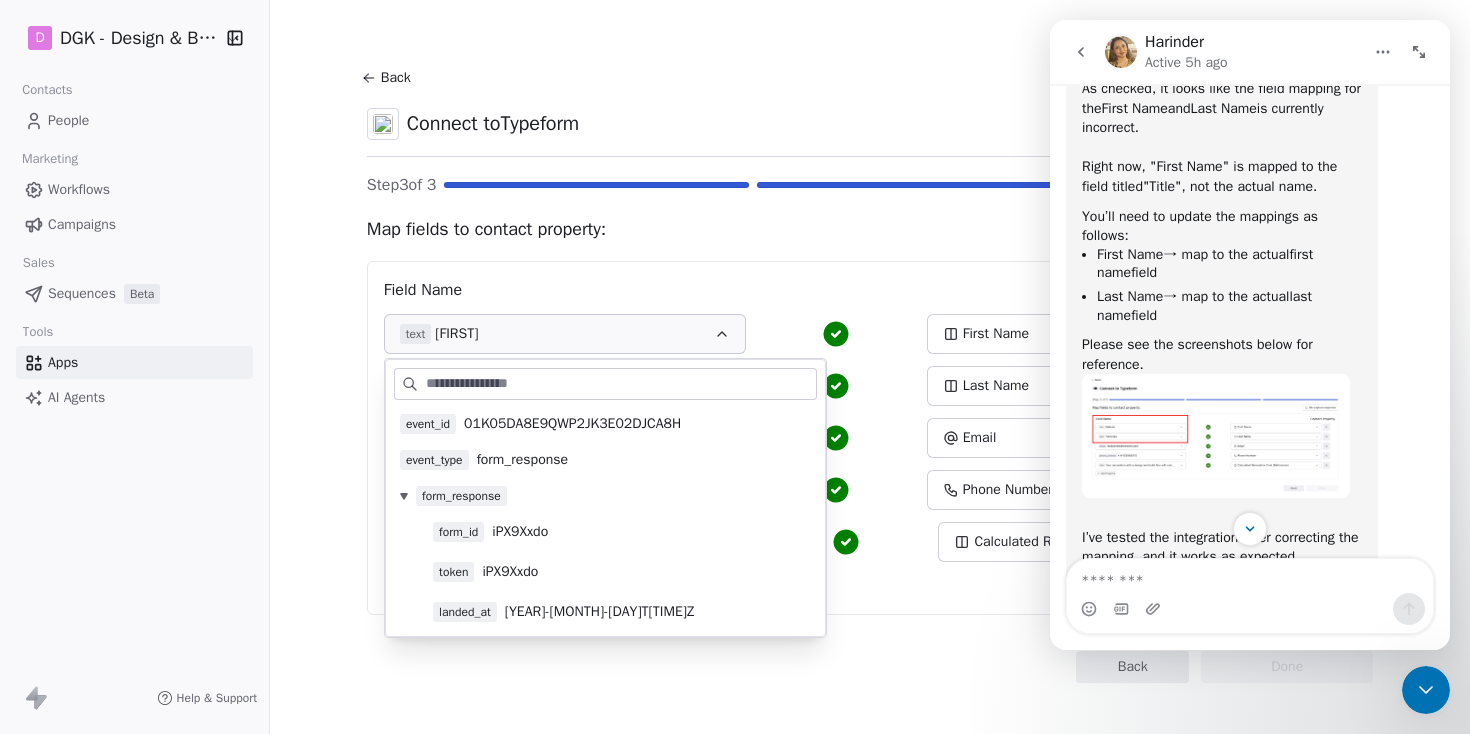click on "Map fields to contact property: Re-capture response" at bounding box center (870, 229) 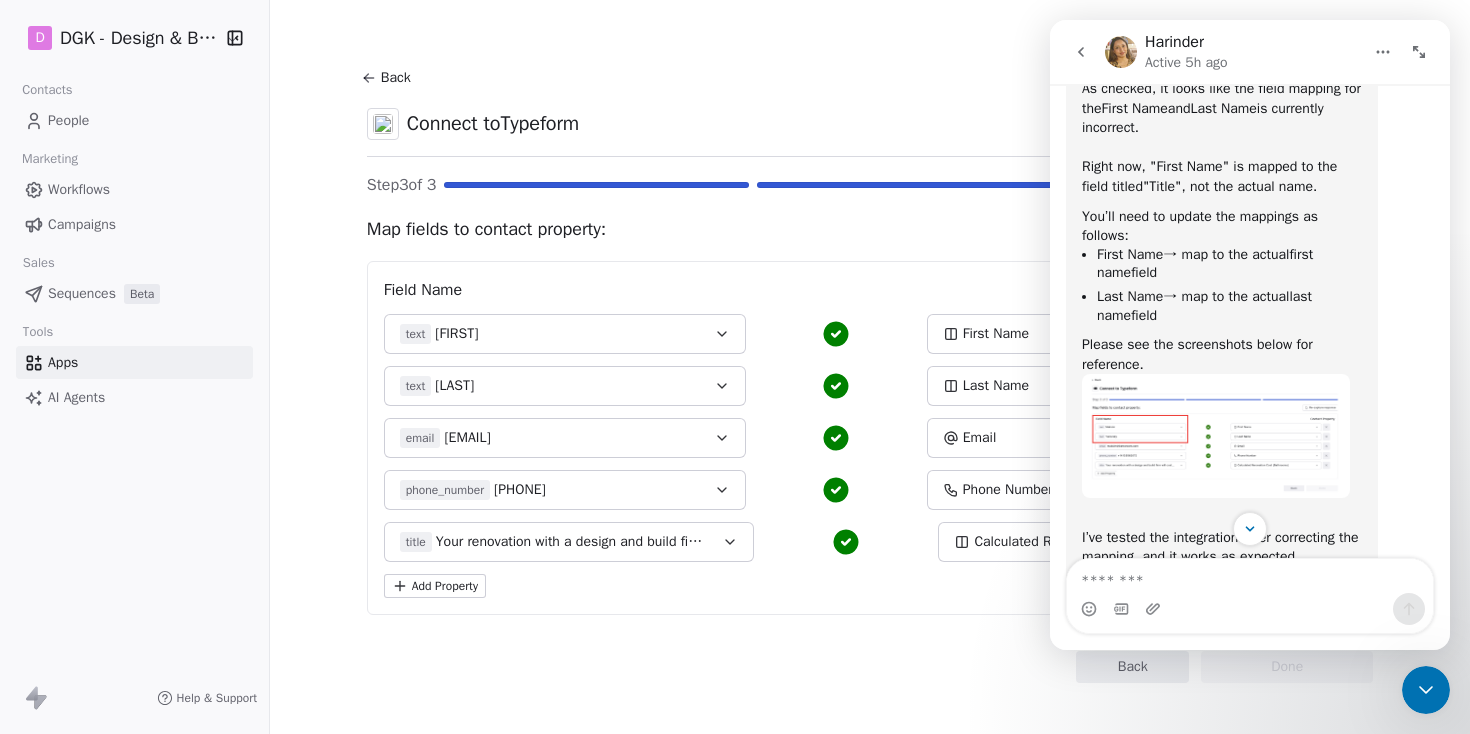 click on "First Name" at bounding box center [1108, 334] 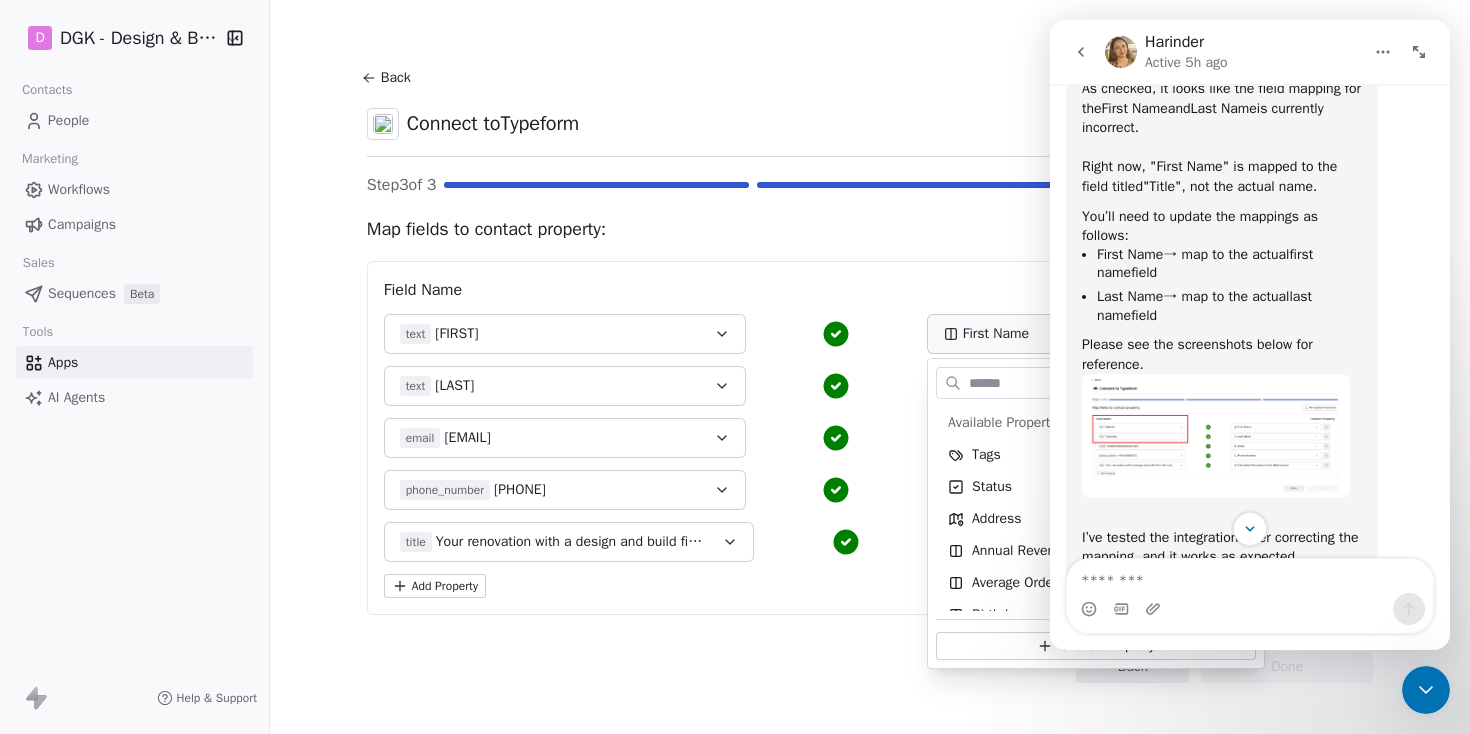 scroll, scrollTop: 436, scrollLeft: 0, axis: vertical 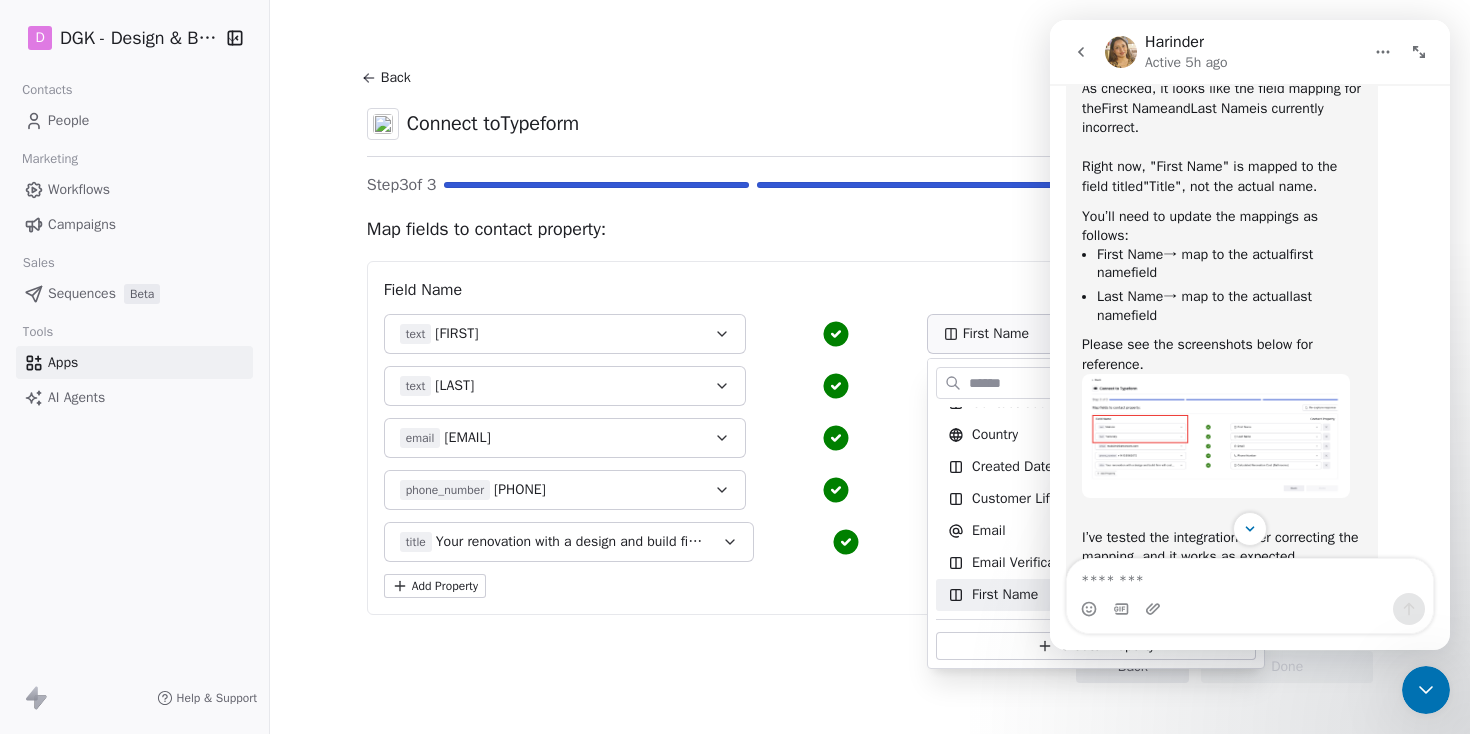 click at bounding box center [1216, 436] 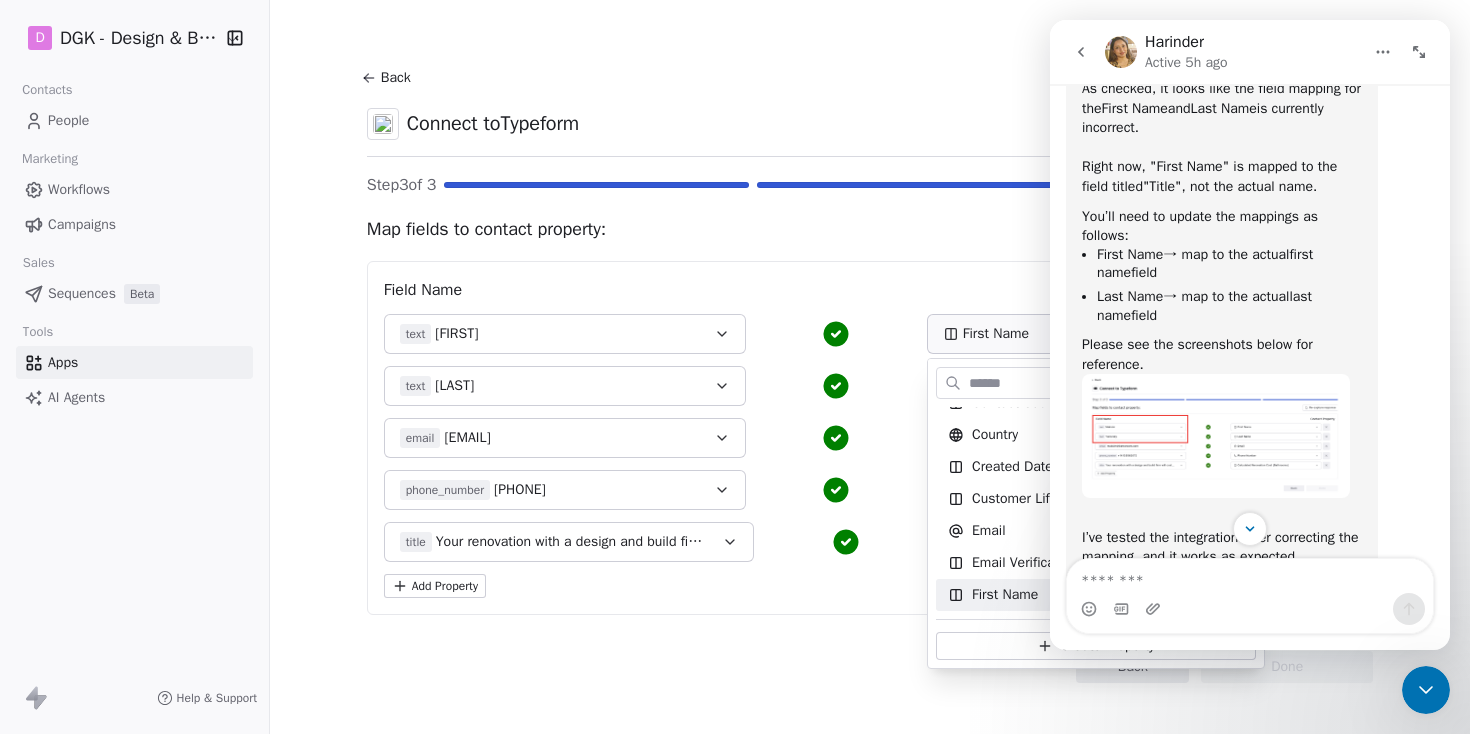scroll, scrollTop: 0, scrollLeft: 0, axis: both 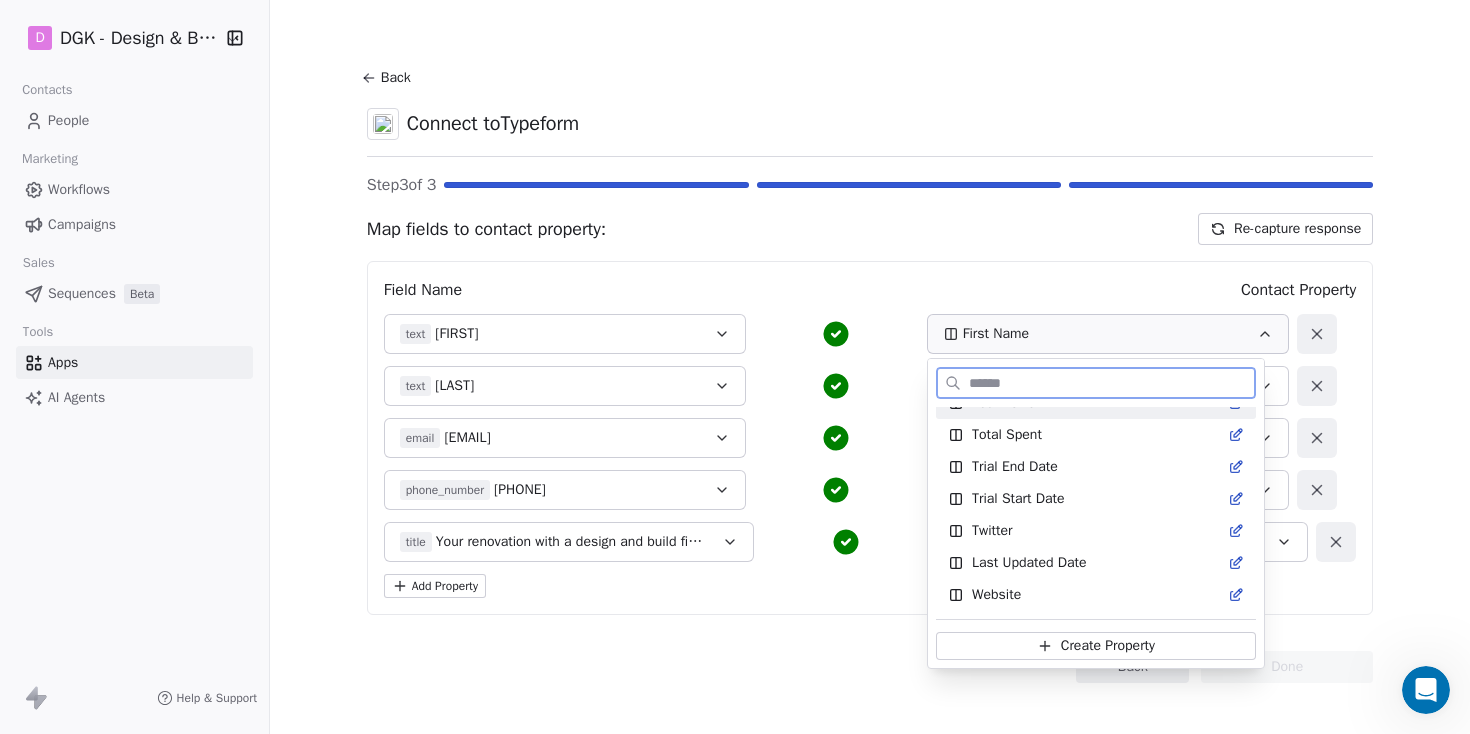 click at bounding box center [1110, 383] 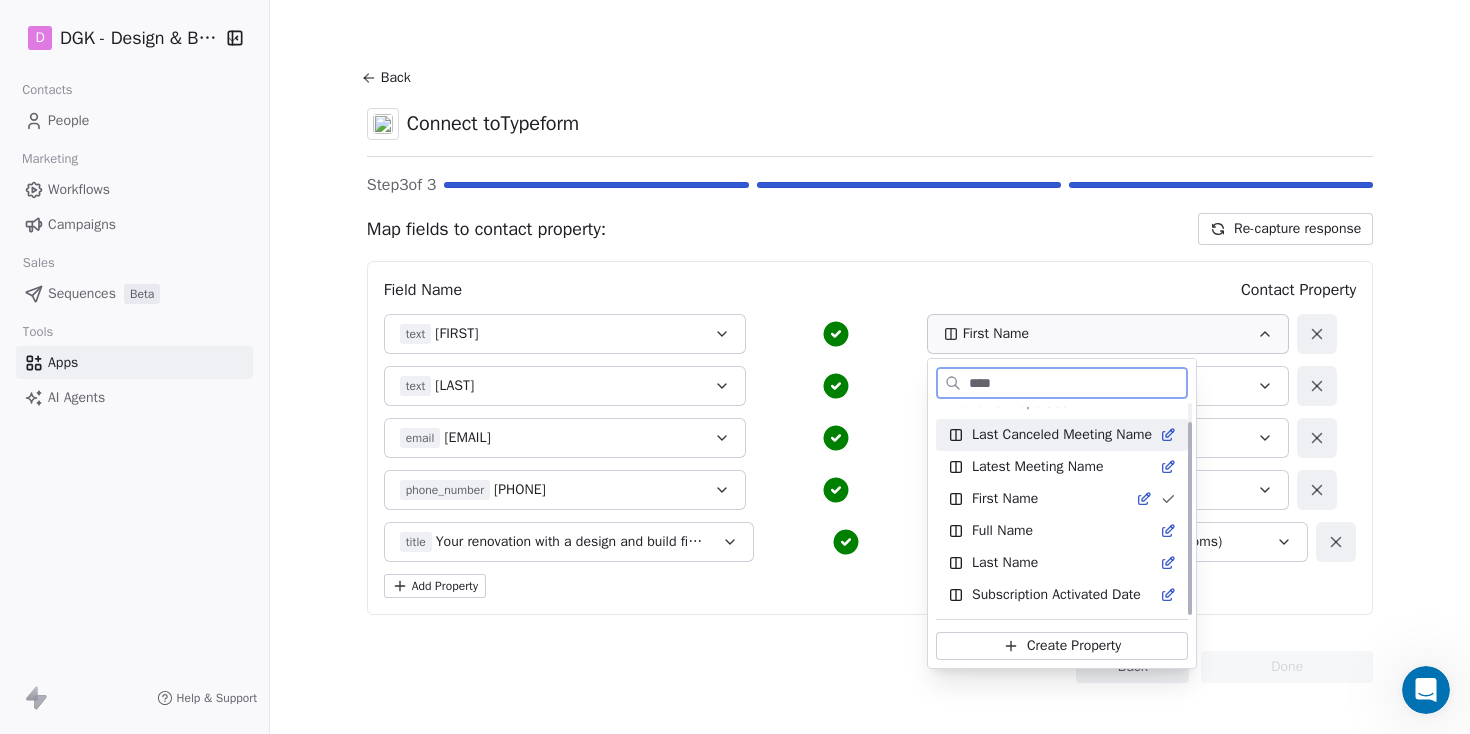 scroll, scrollTop: 0, scrollLeft: 0, axis: both 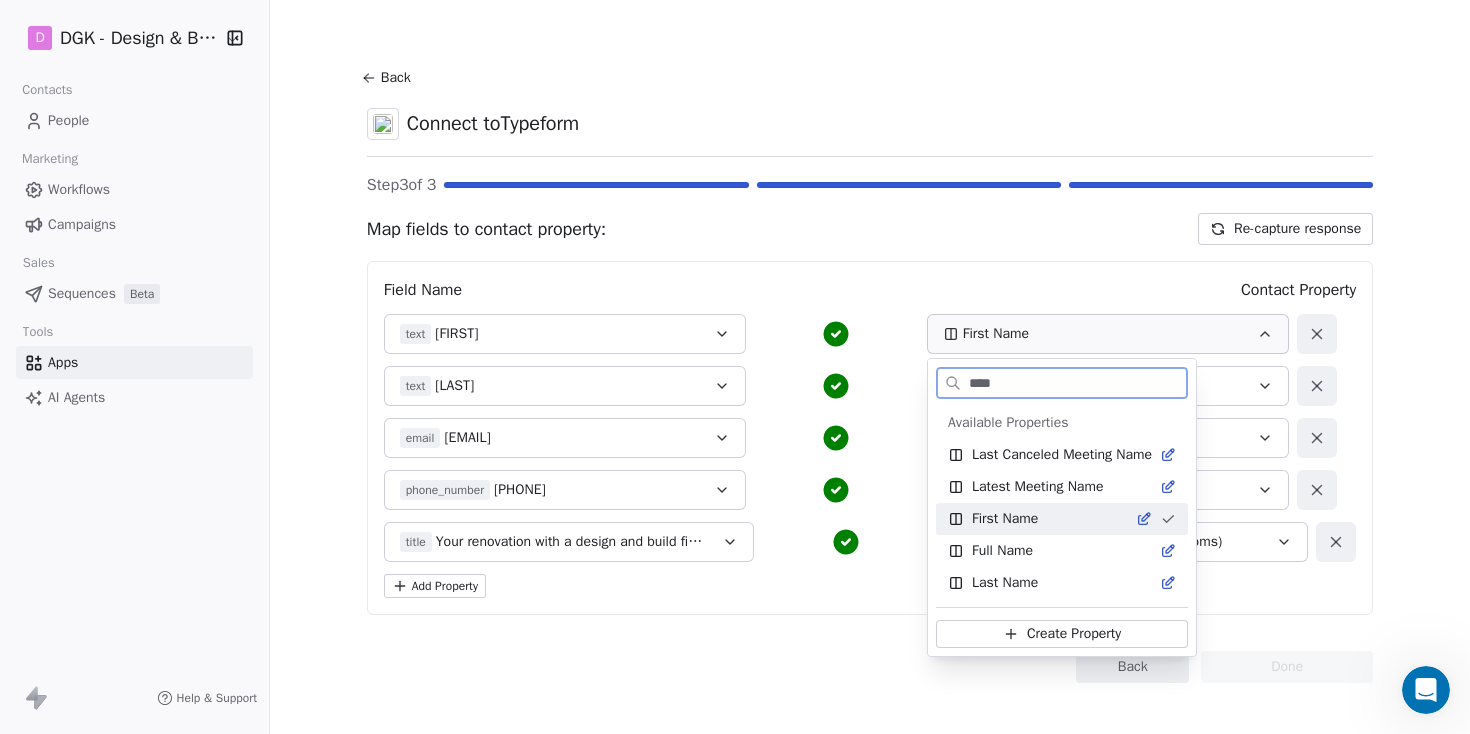 type on "****" 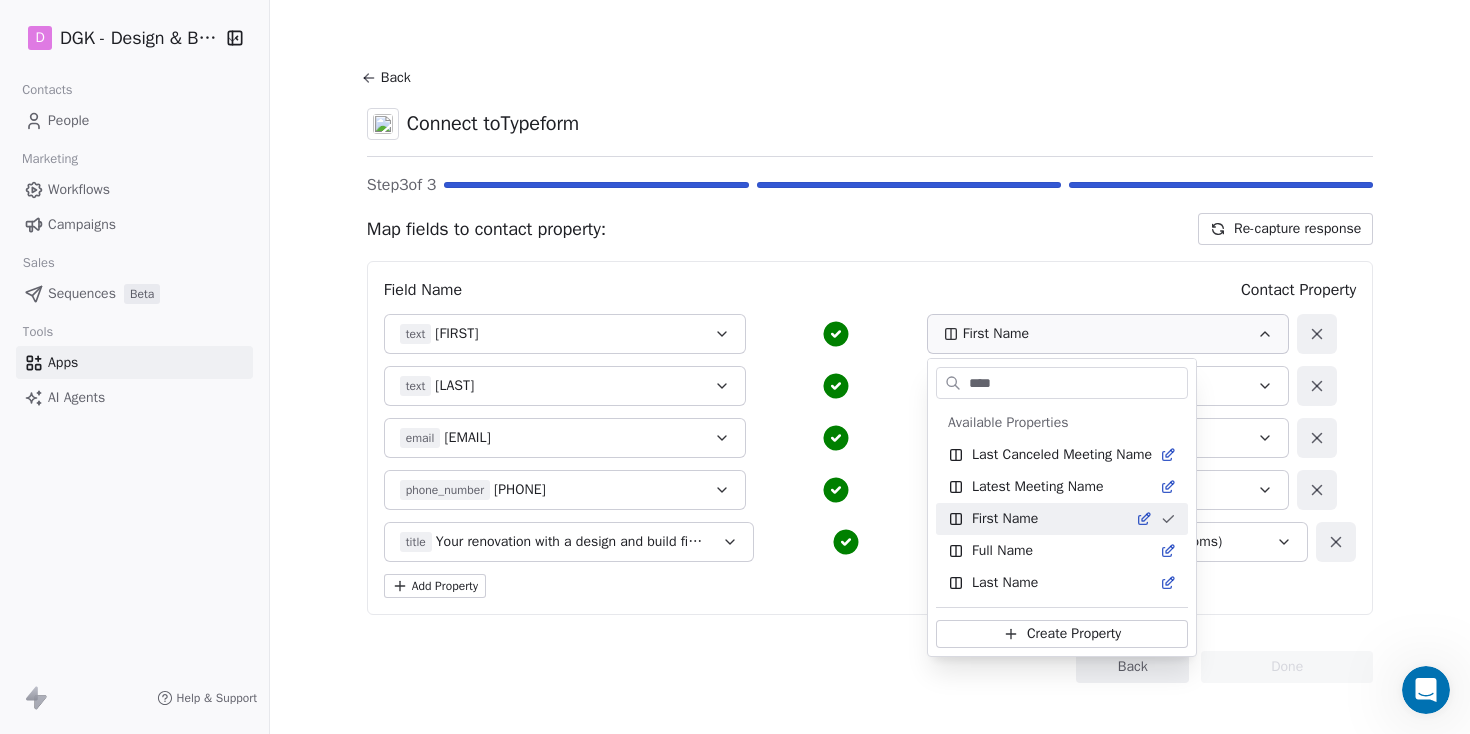 click on "D DGK - Design & Build Contacts People Marketing Workflows Campaigns Sales Sequences Beta Tools Apps AI Agents Help & Support Back Connect to Typeform Step 3 of 3 Map fields to contact property: Re-capture response Field Name Contact Property text [FIRST] [LAST] email [EMAIL] phone_number [PHONE] Phone Number title Your renovation with a design and build firm will cost approximately $75,000 to $115,000 Calculated Renovation Cost (Bathrooms) Add Property Back Done" at bounding box center (735, 367) 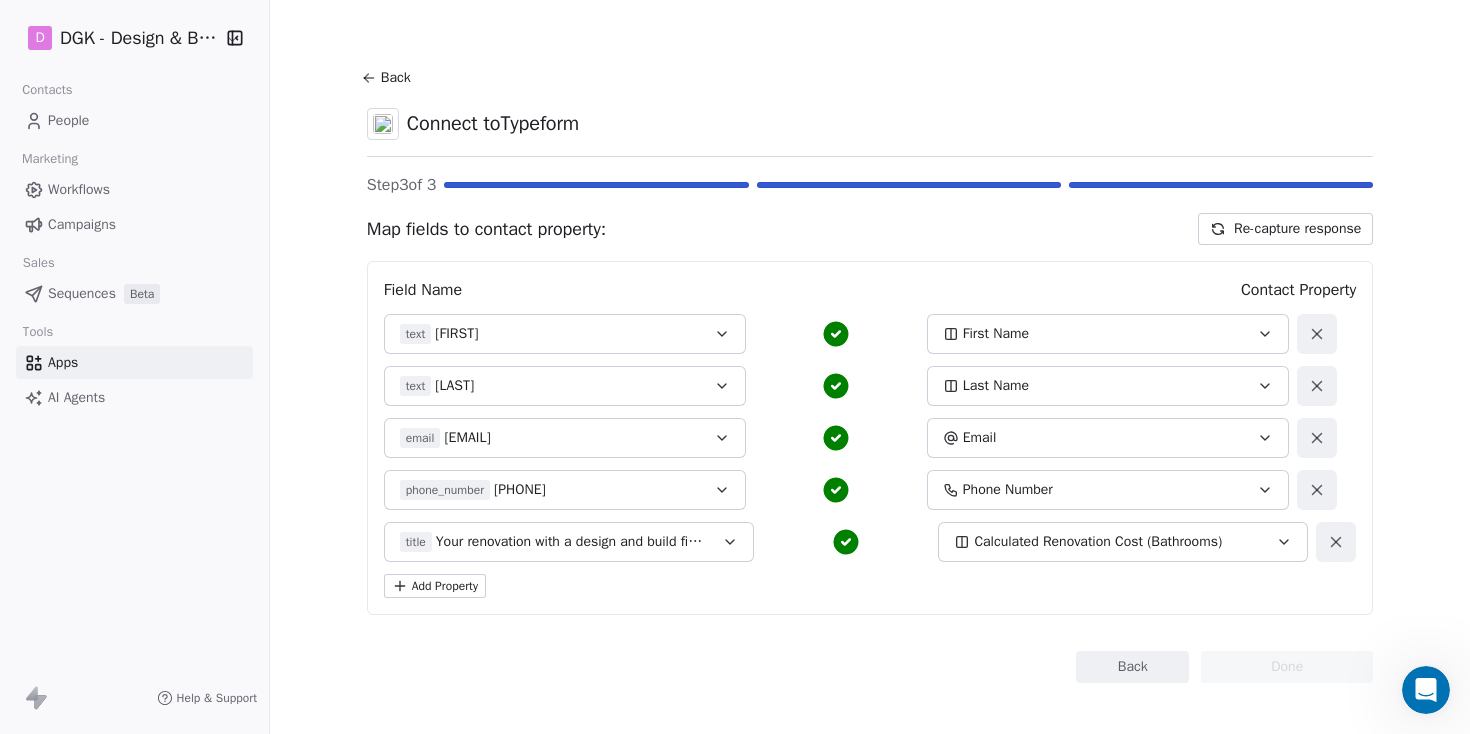 click 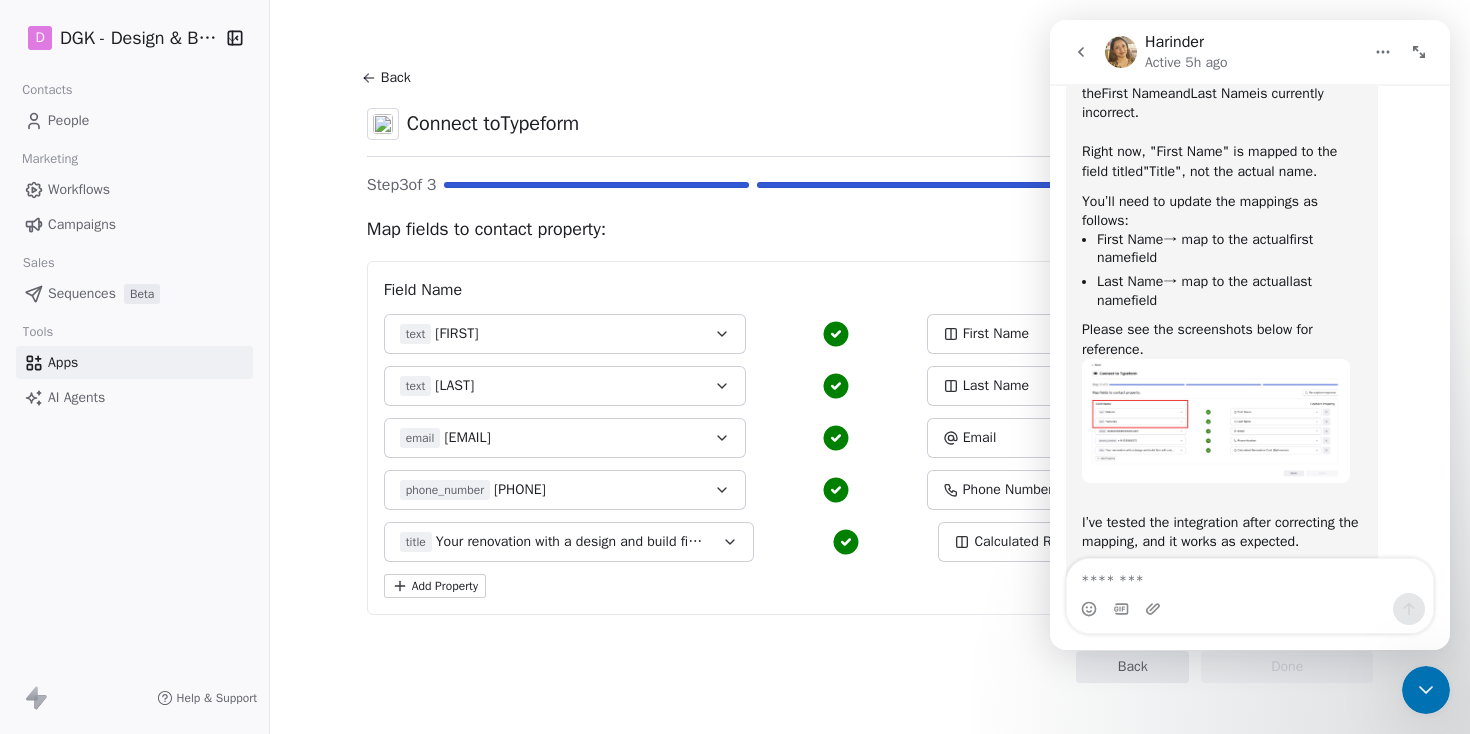 scroll, scrollTop: 586, scrollLeft: 0, axis: vertical 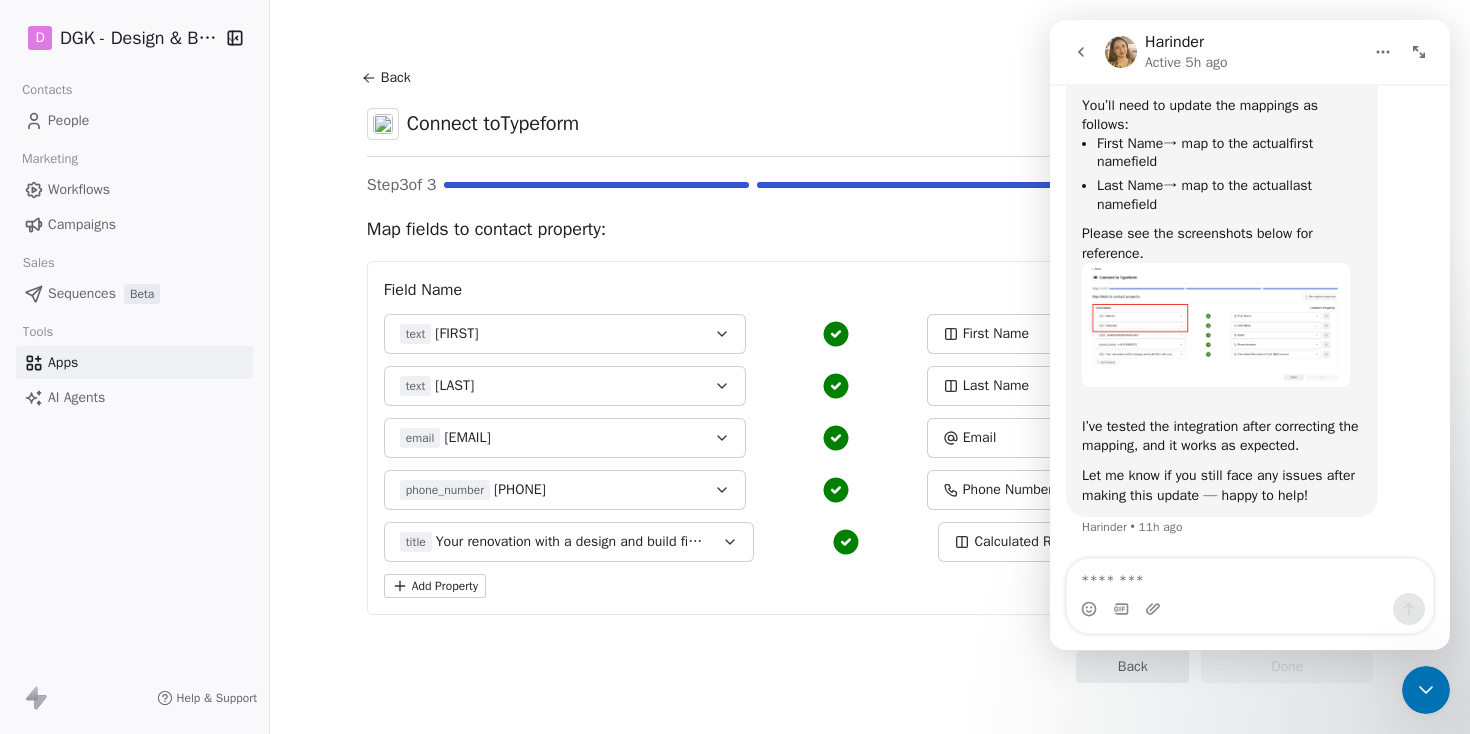 click at bounding box center [1216, 325] 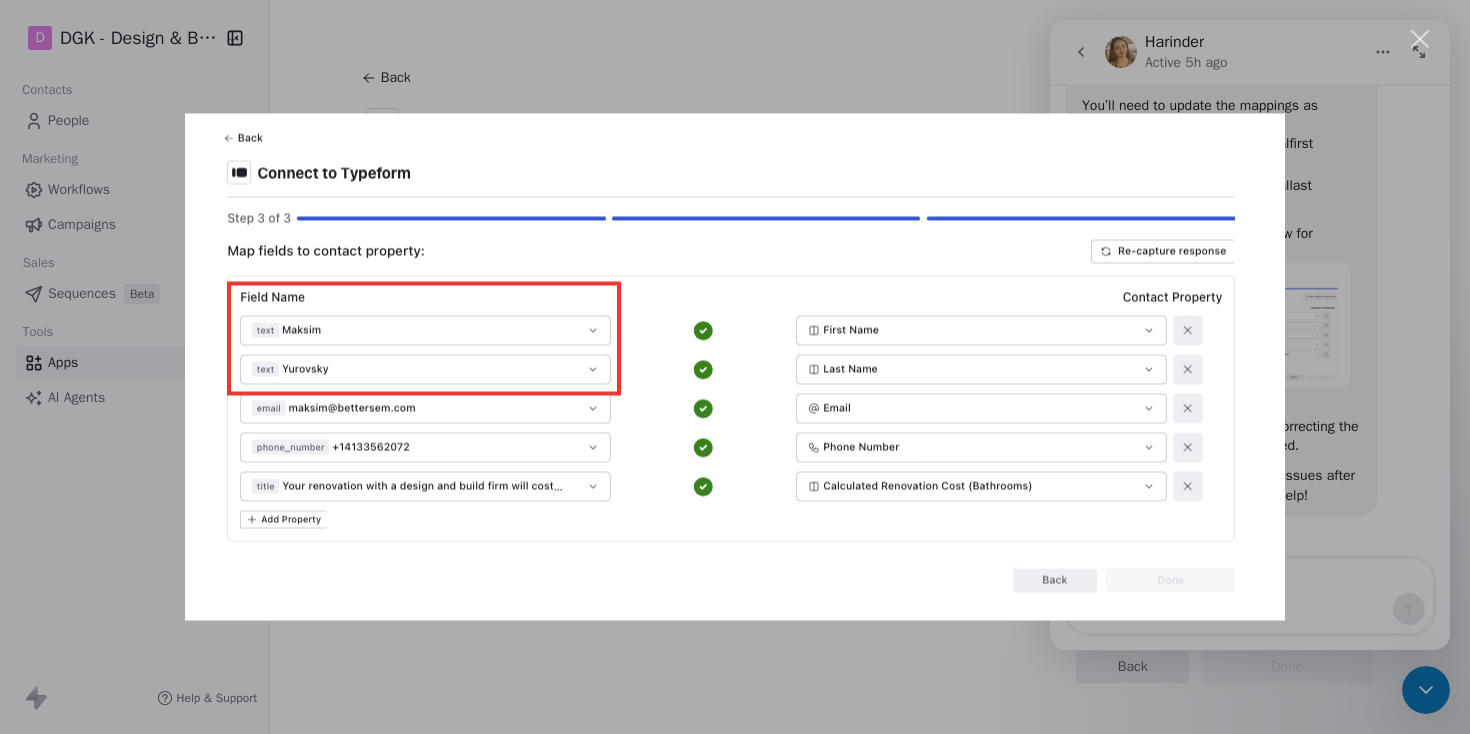 scroll, scrollTop: 0, scrollLeft: 0, axis: both 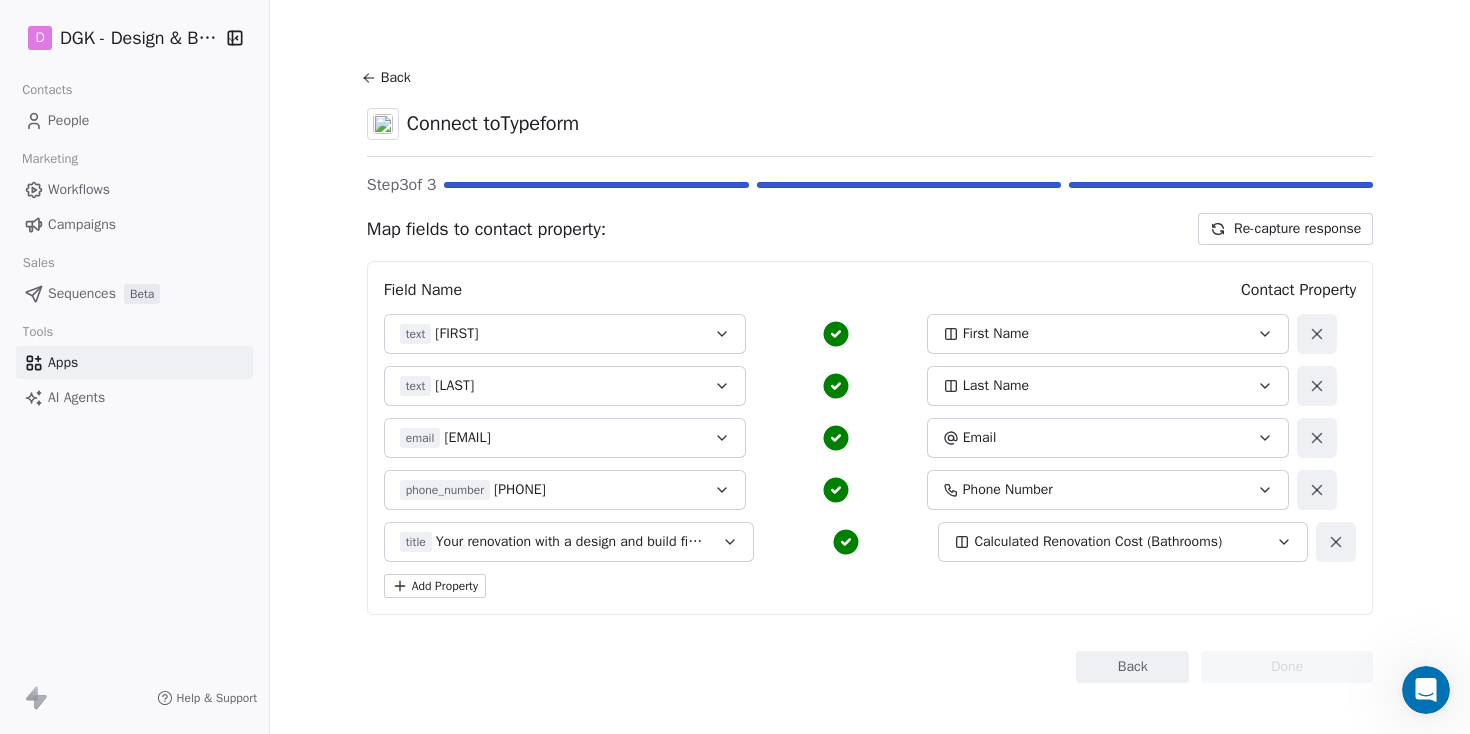 click at bounding box center [1426, 690] 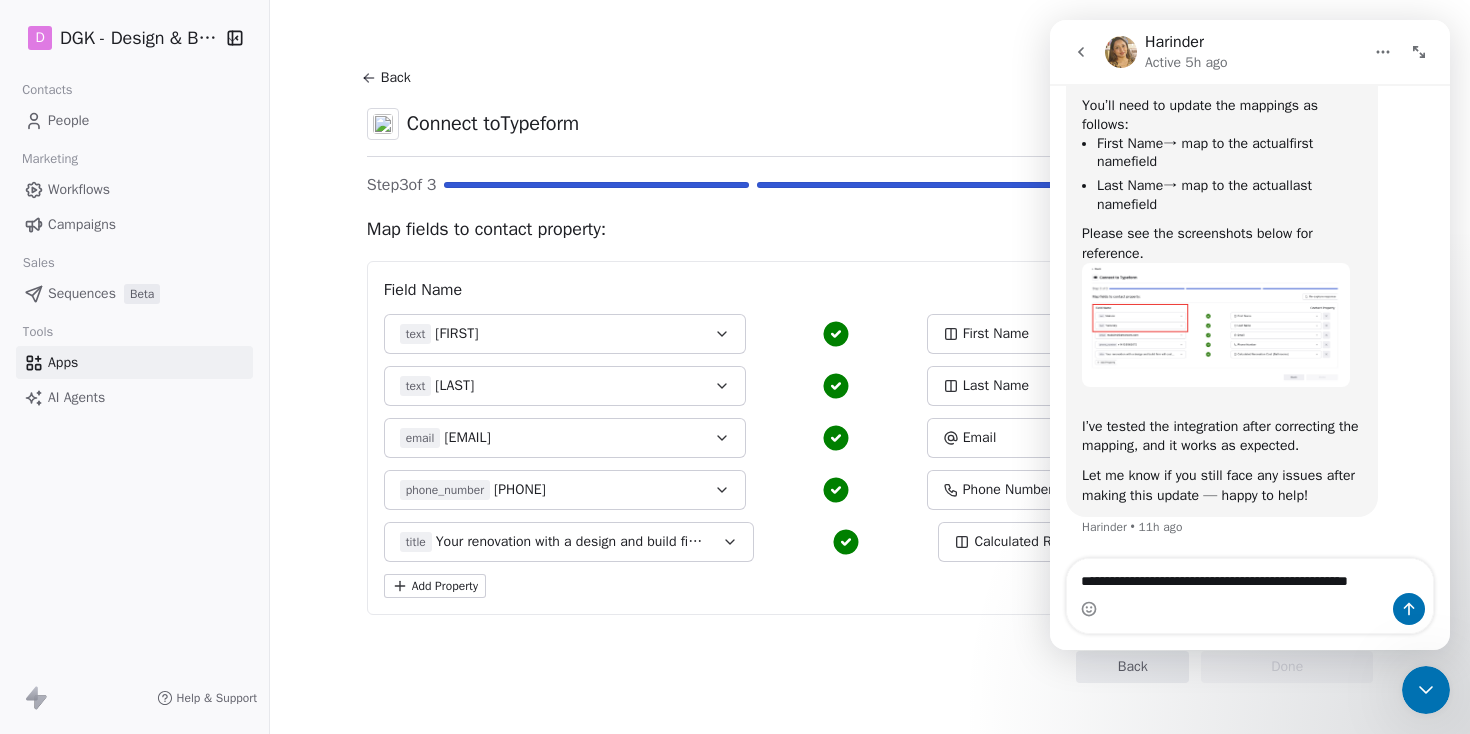 scroll, scrollTop: 606, scrollLeft: 0, axis: vertical 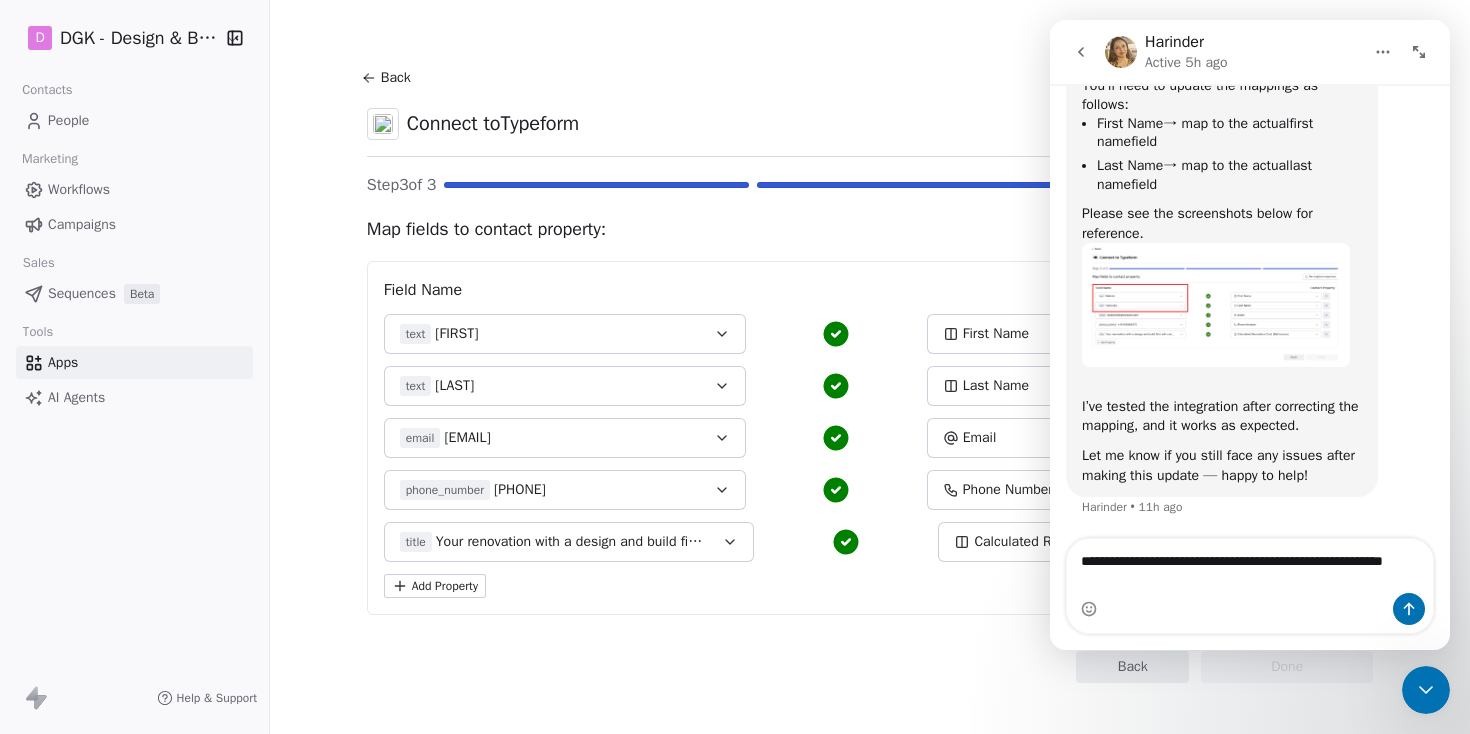 type on "**********" 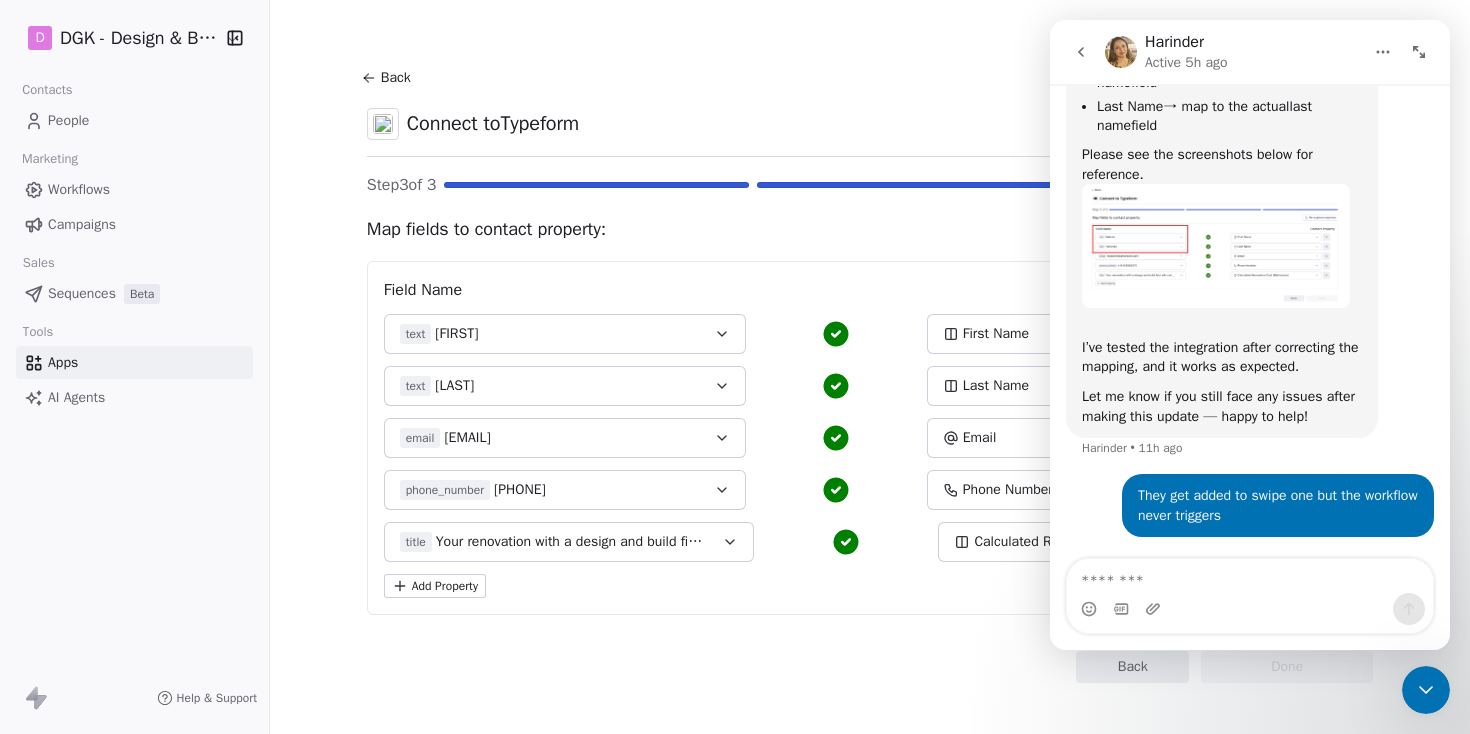 scroll, scrollTop: 665, scrollLeft: 0, axis: vertical 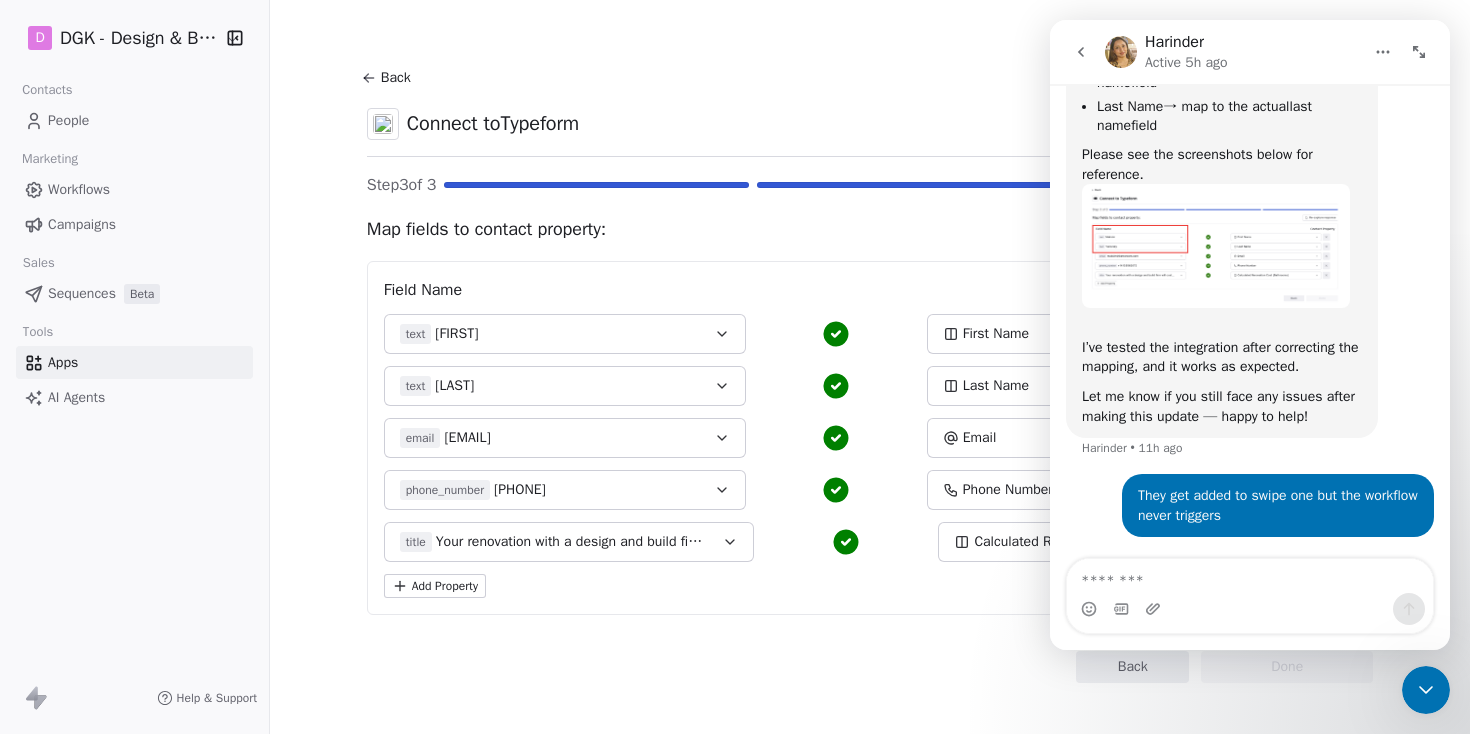 click at bounding box center [1426, 690] 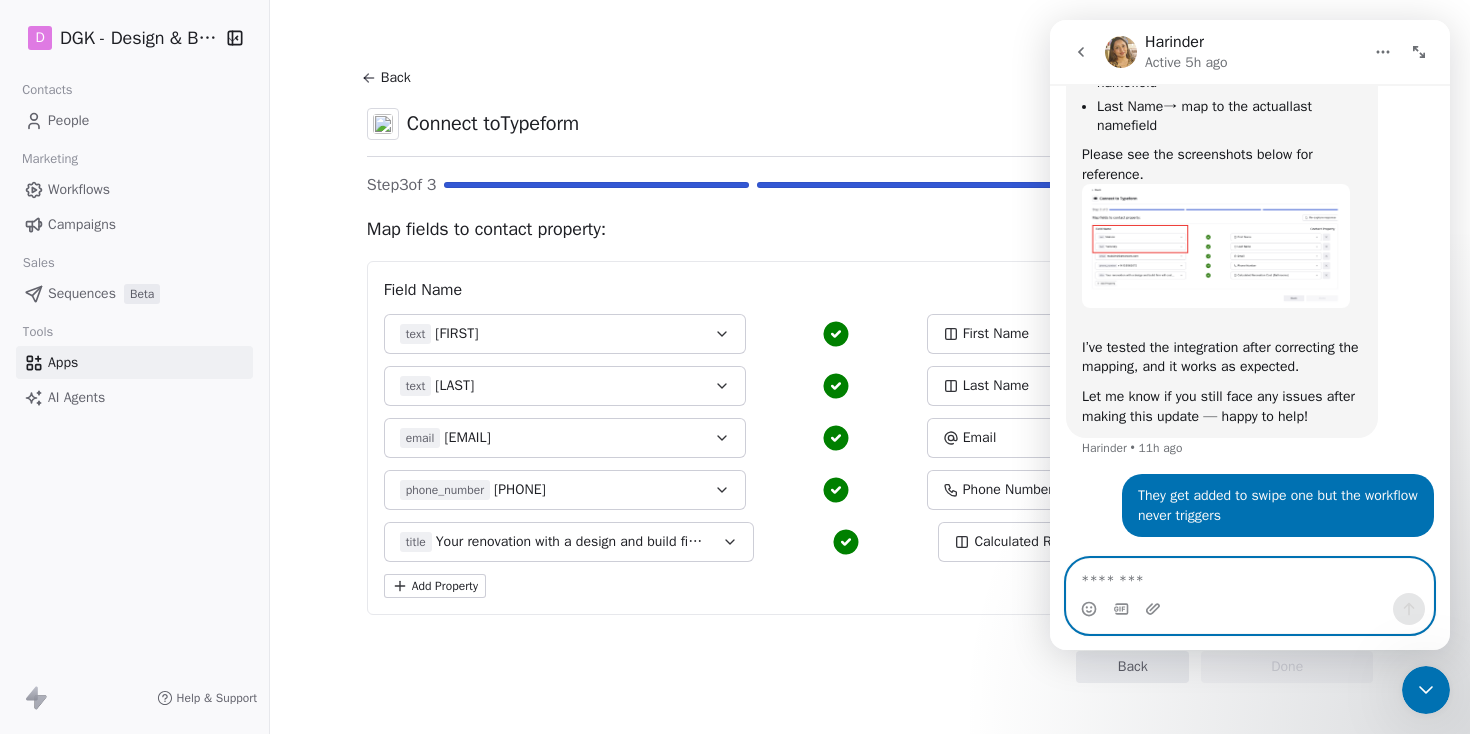 click at bounding box center [1250, 576] 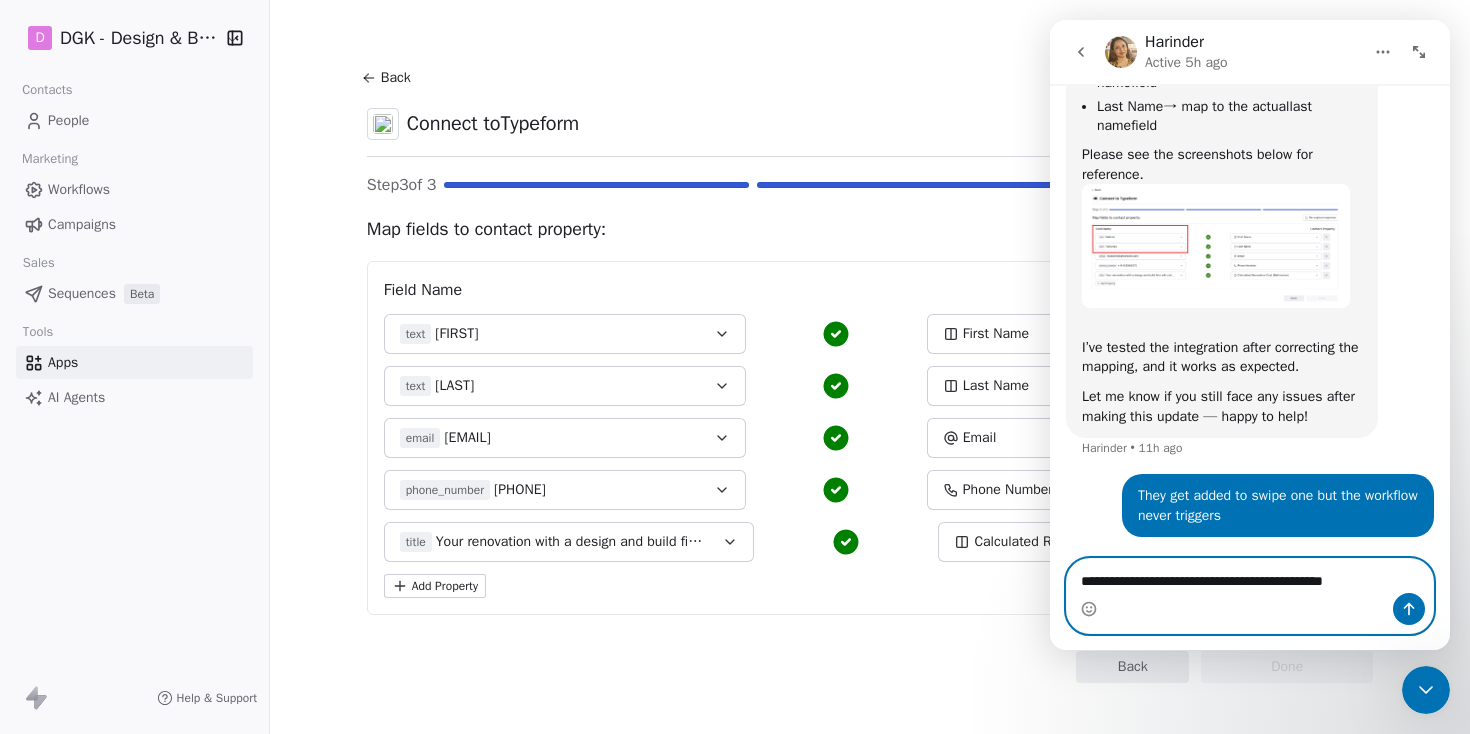 type on "**********" 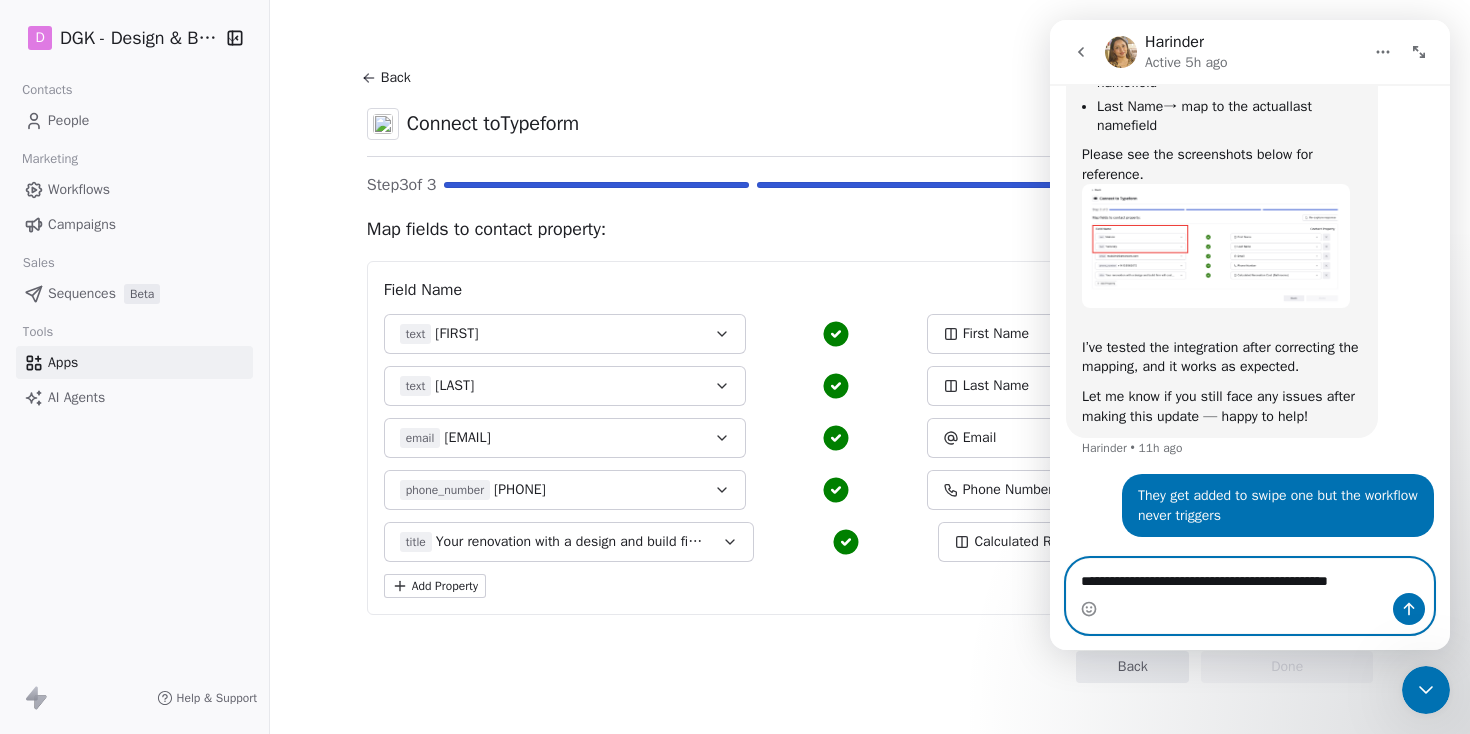type 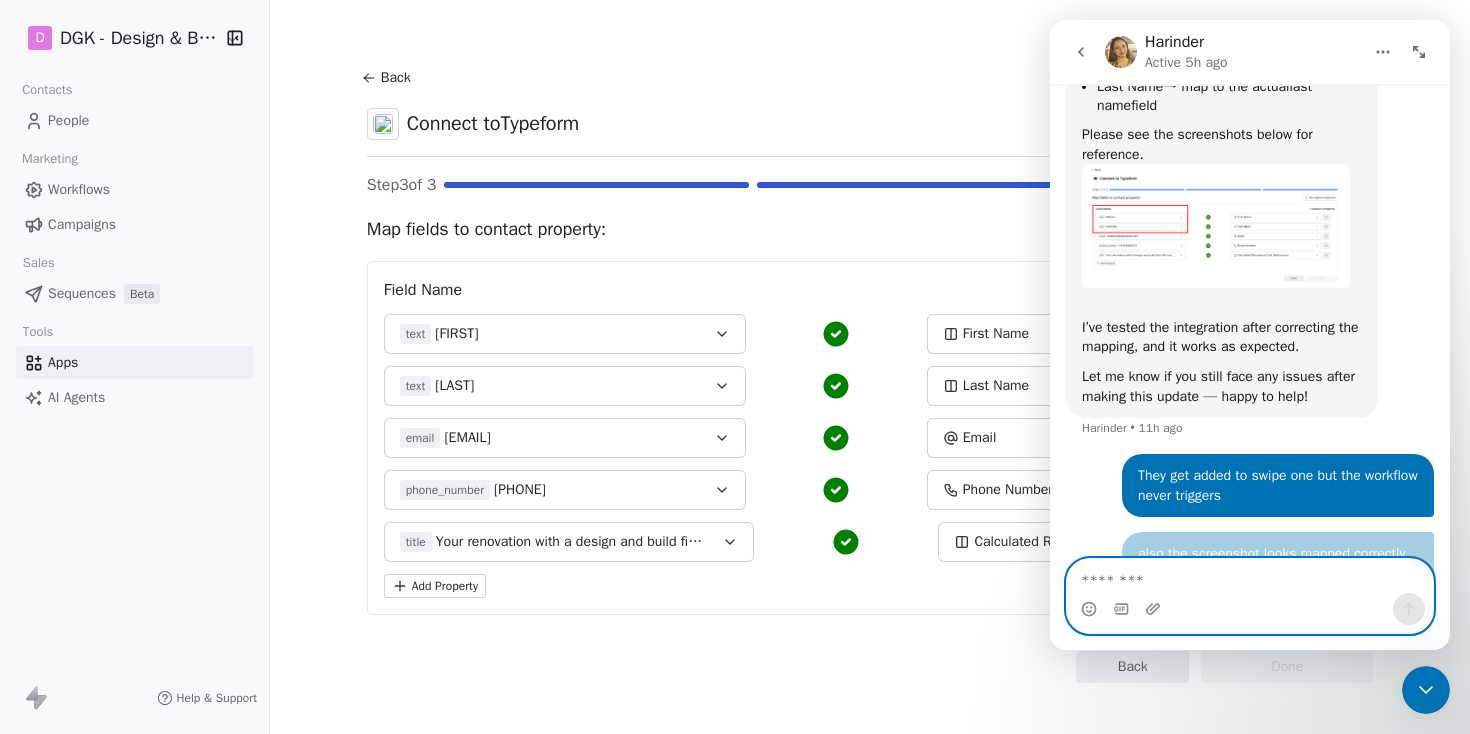 scroll, scrollTop: 730, scrollLeft: 0, axis: vertical 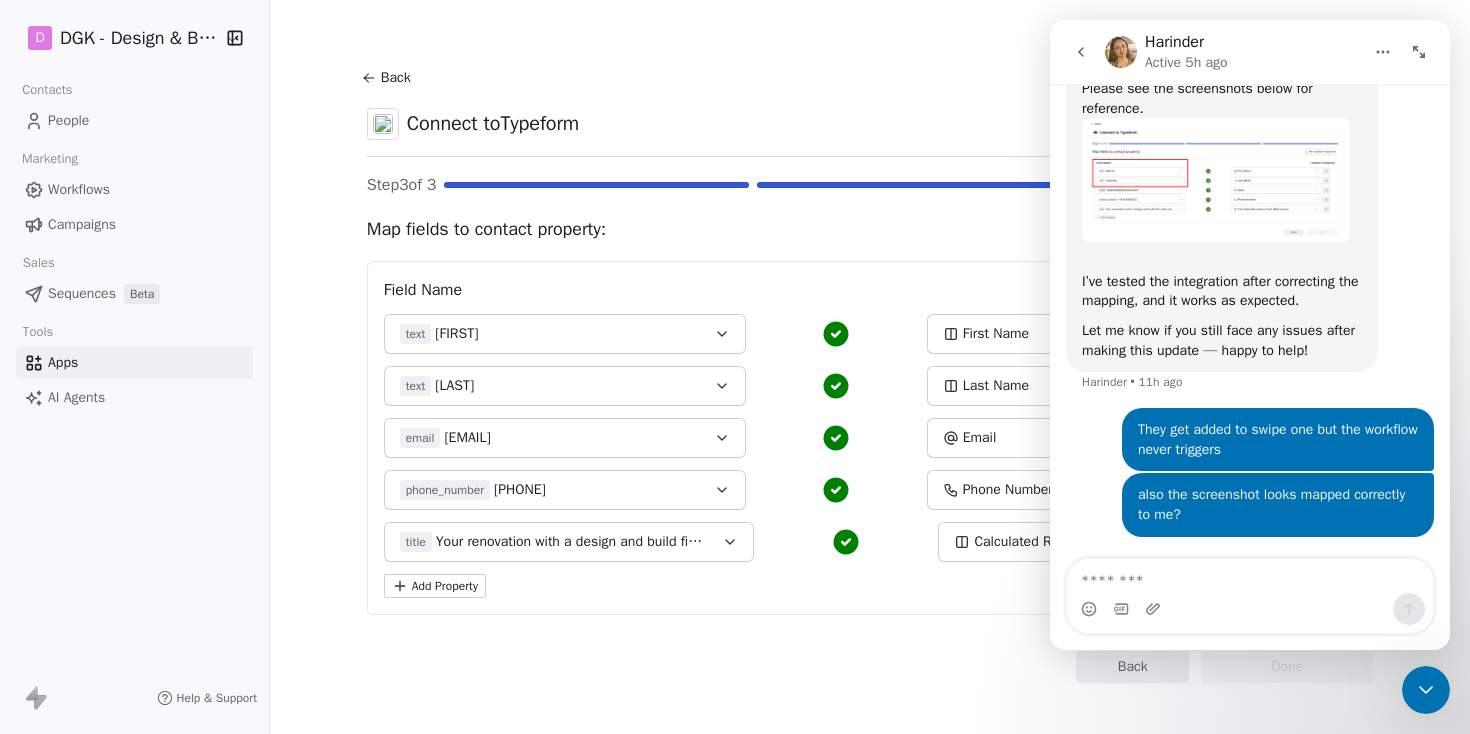 click at bounding box center (1426, 690) 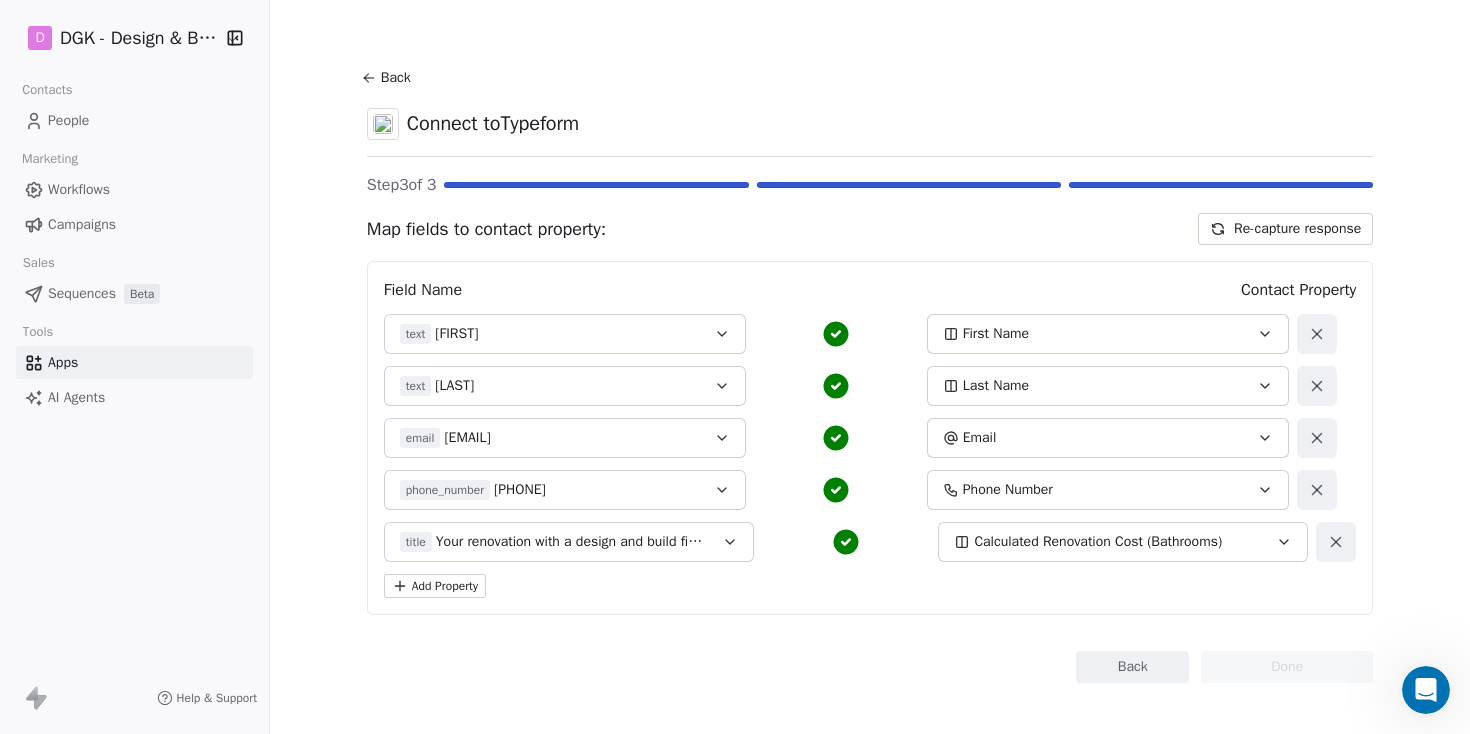 click on "text [FIRST]" at bounding box center (565, 334) 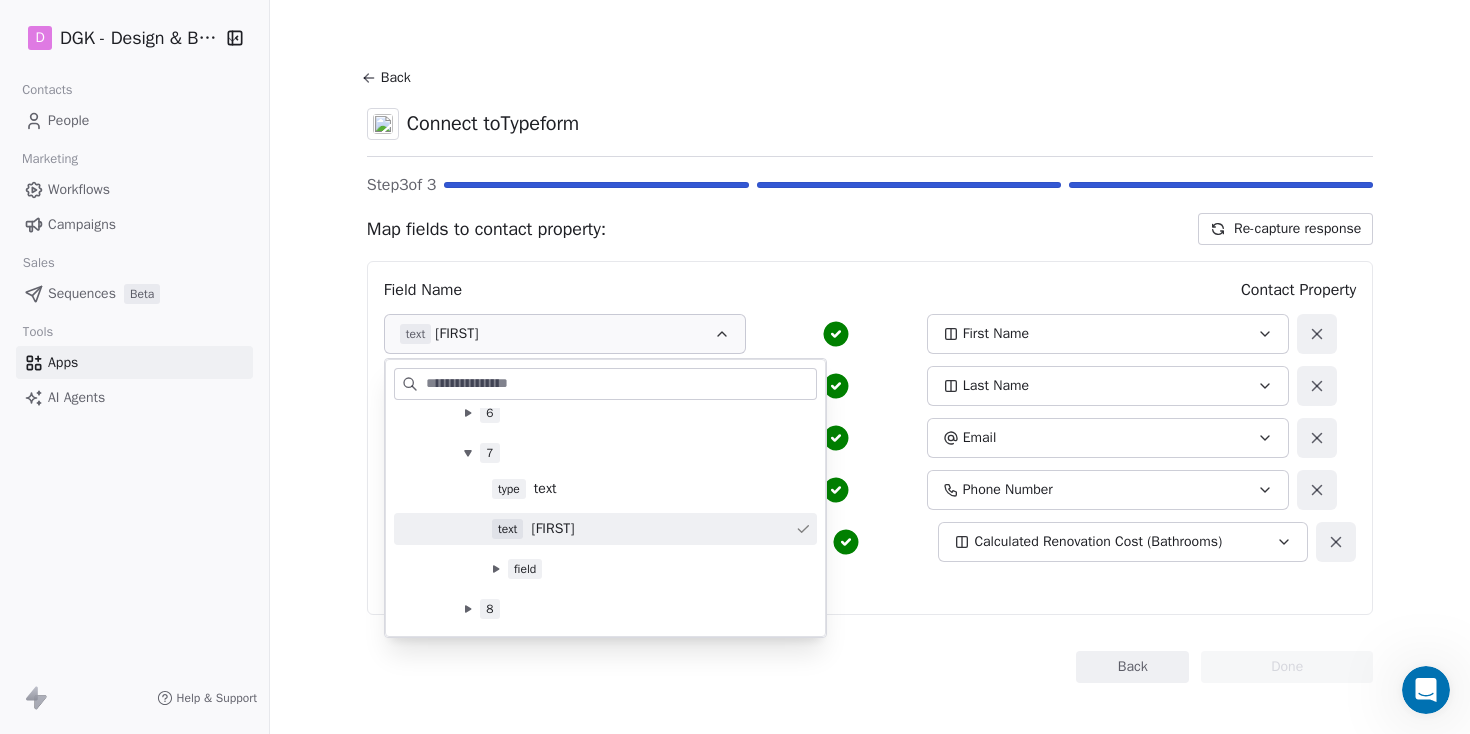 scroll, scrollTop: 716, scrollLeft: 0, axis: vertical 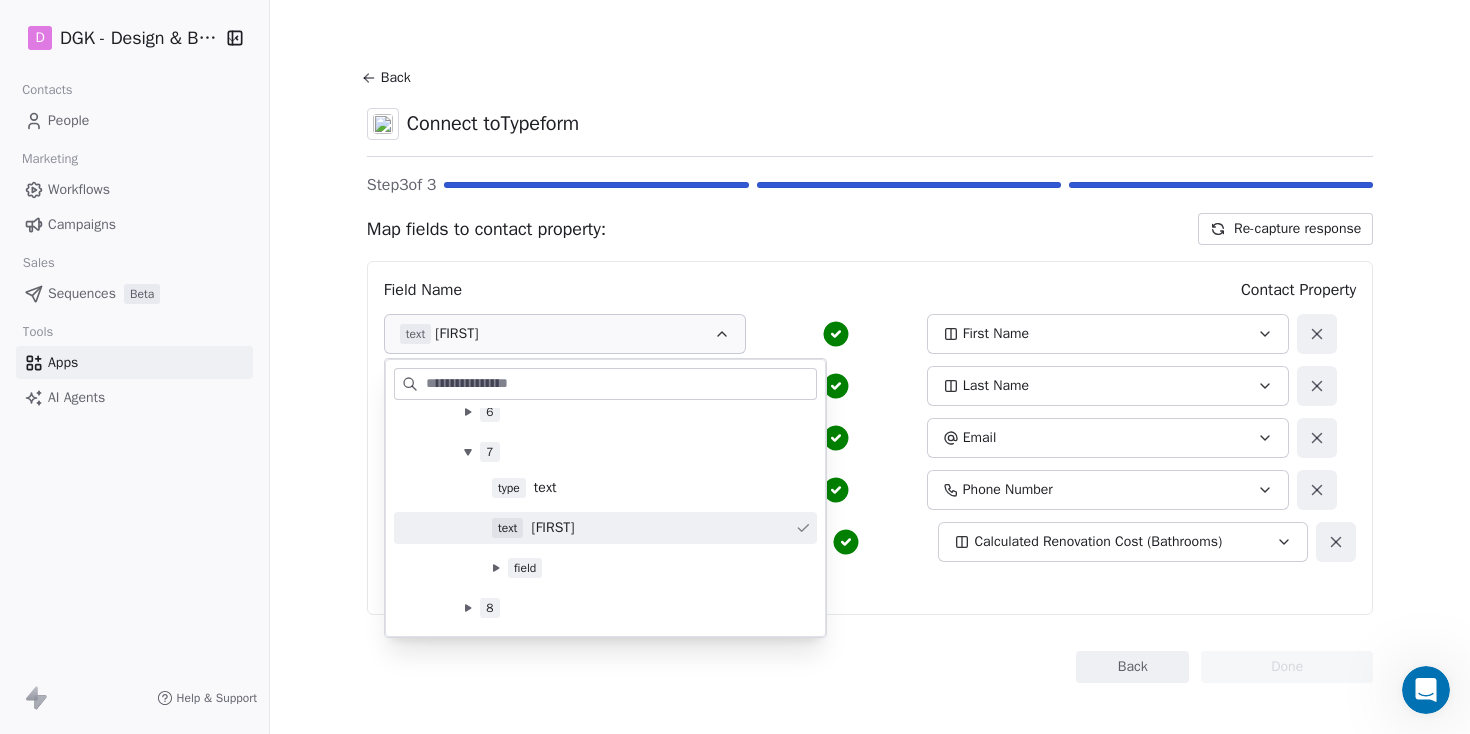 click 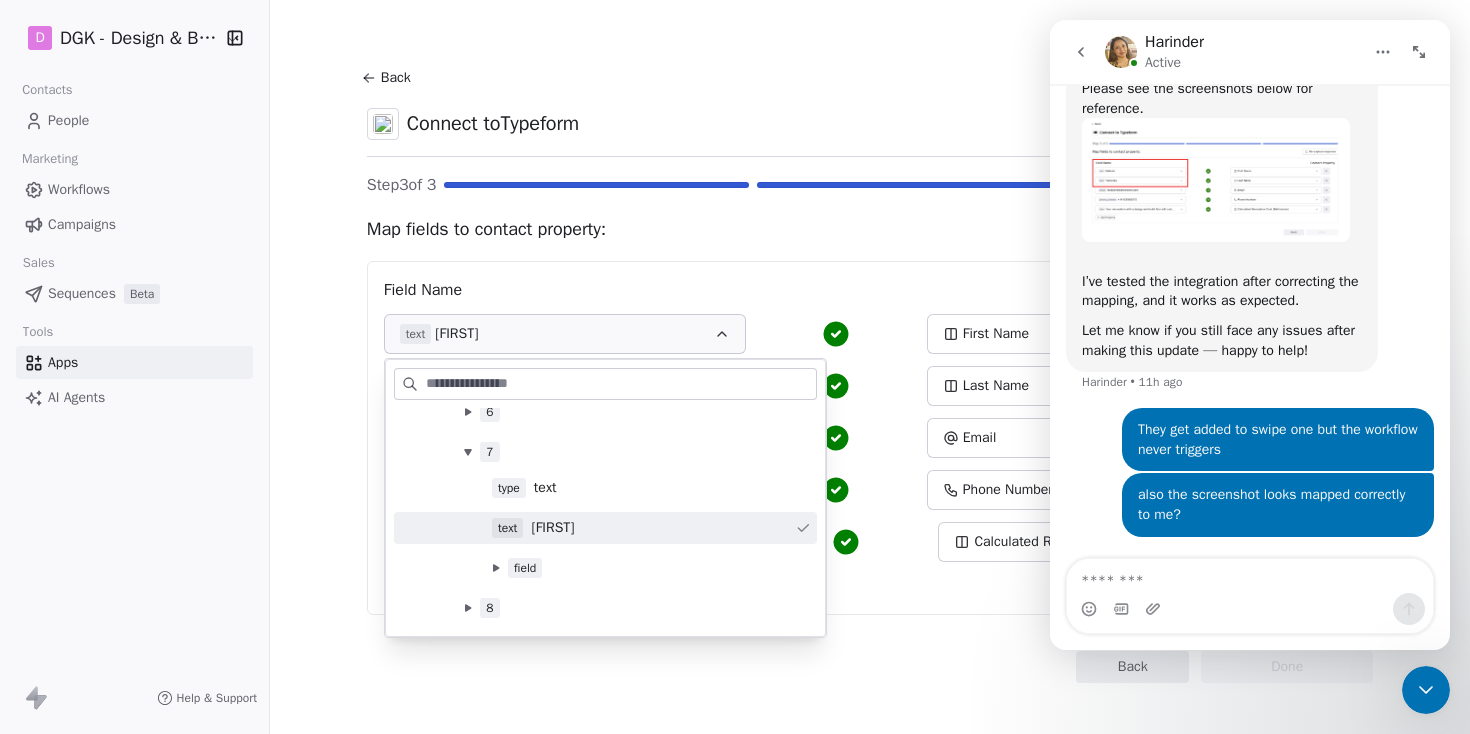 scroll, scrollTop: 468, scrollLeft: 0, axis: vertical 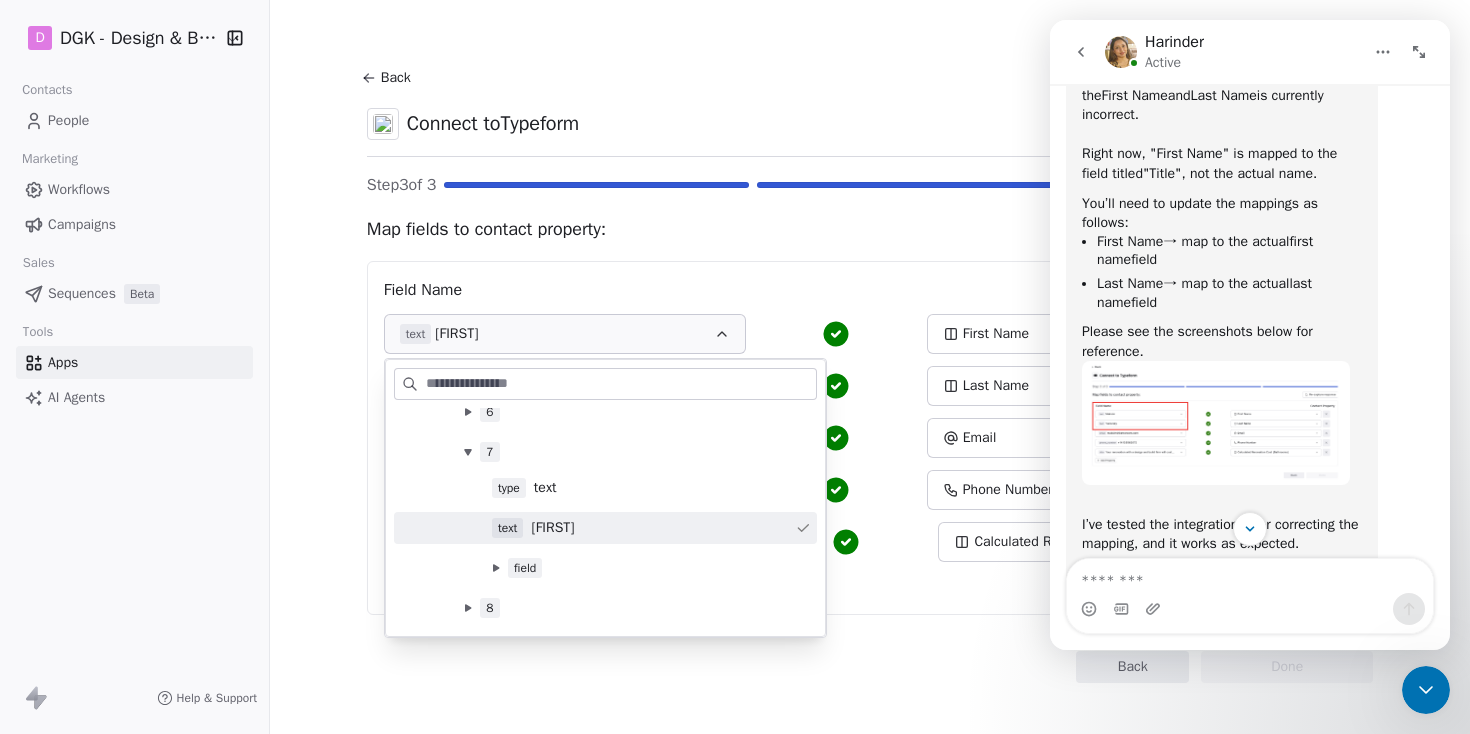 click at bounding box center (1216, 423) 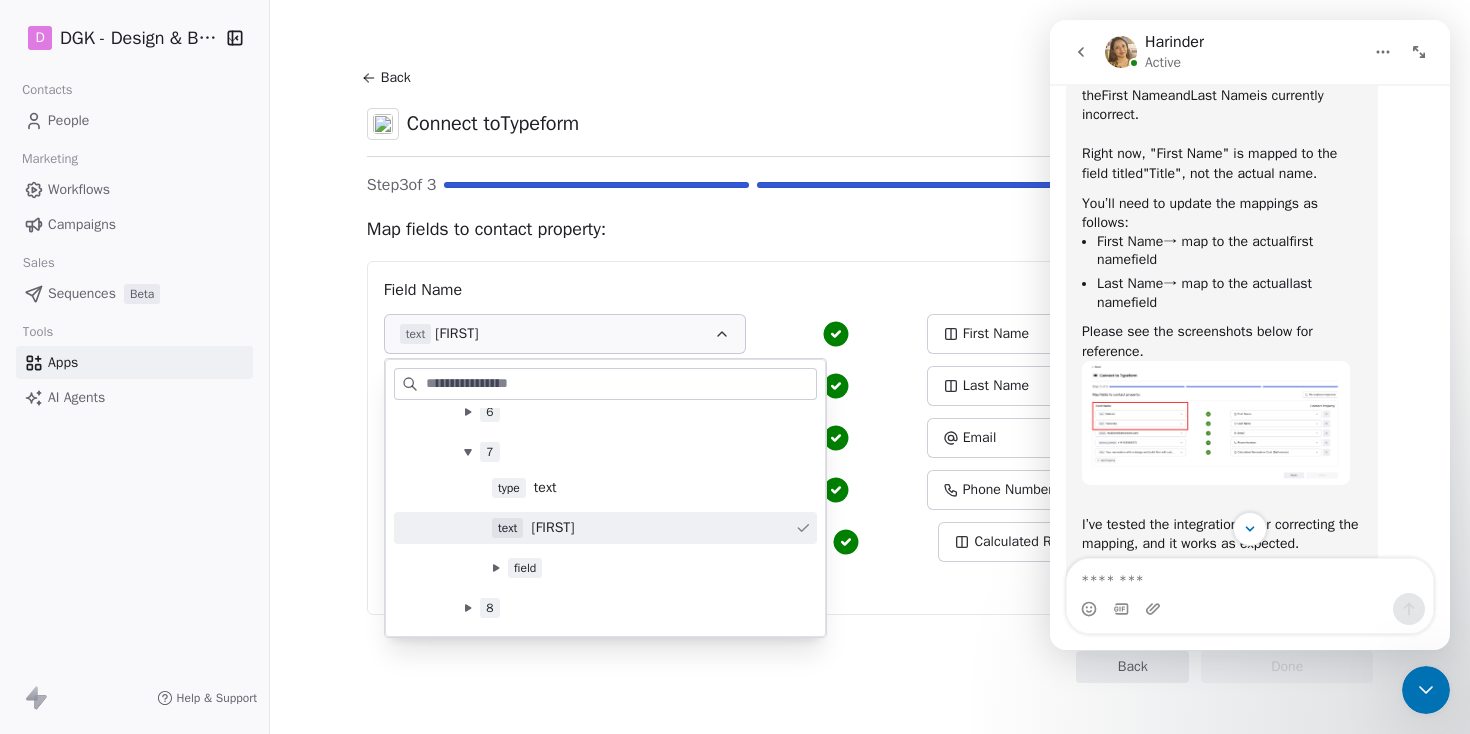 scroll, scrollTop: 0, scrollLeft: 0, axis: both 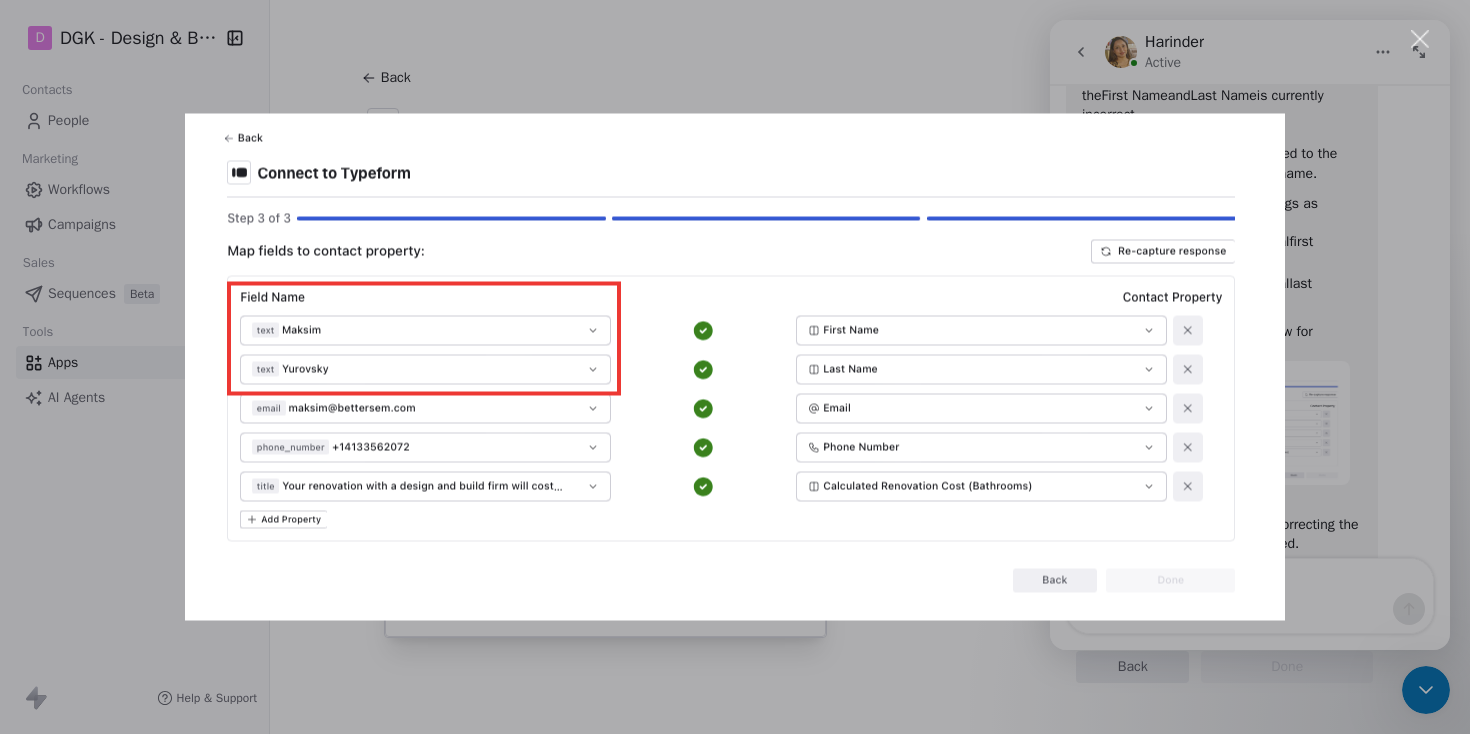 click at bounding box center [735, 367] 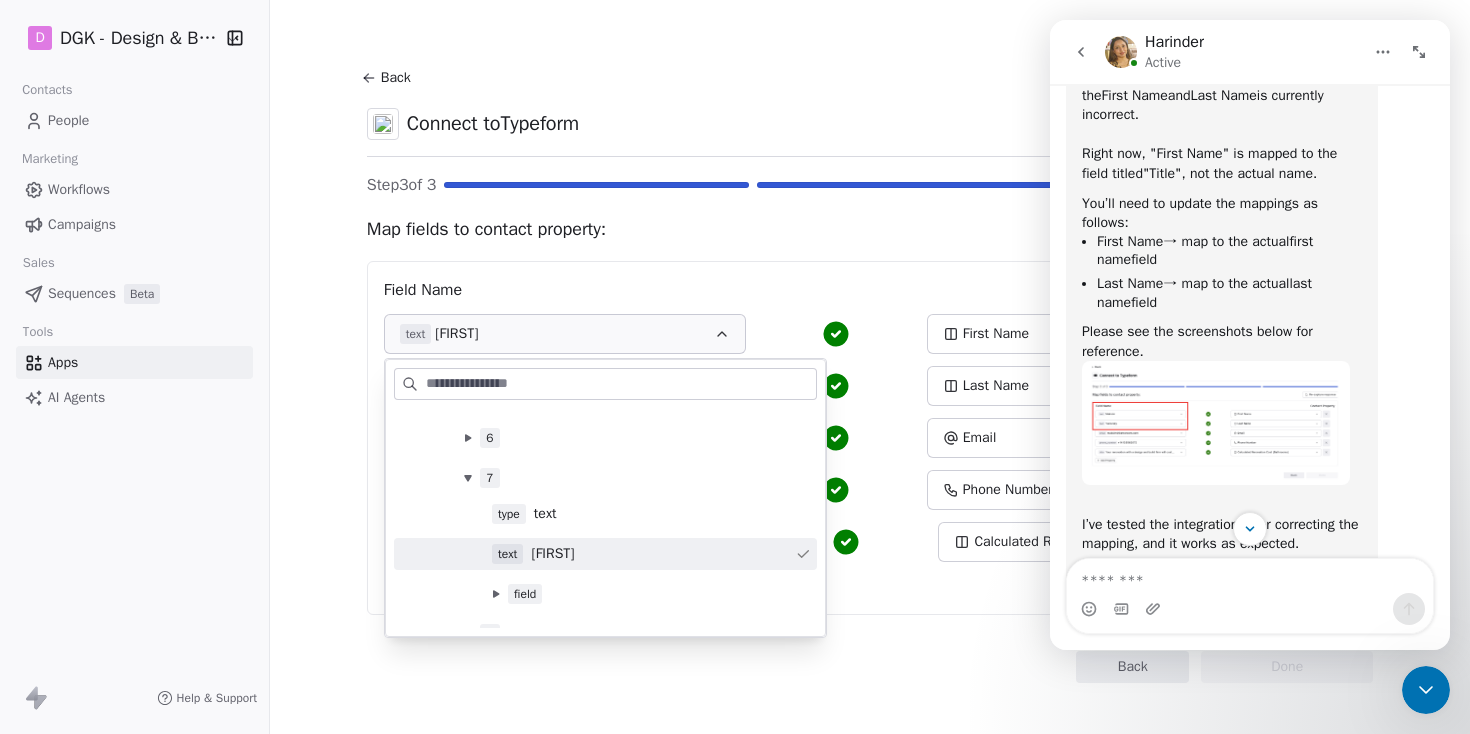 scroll, scrollTop: 687, scrollLeft: 0, axis: vertical 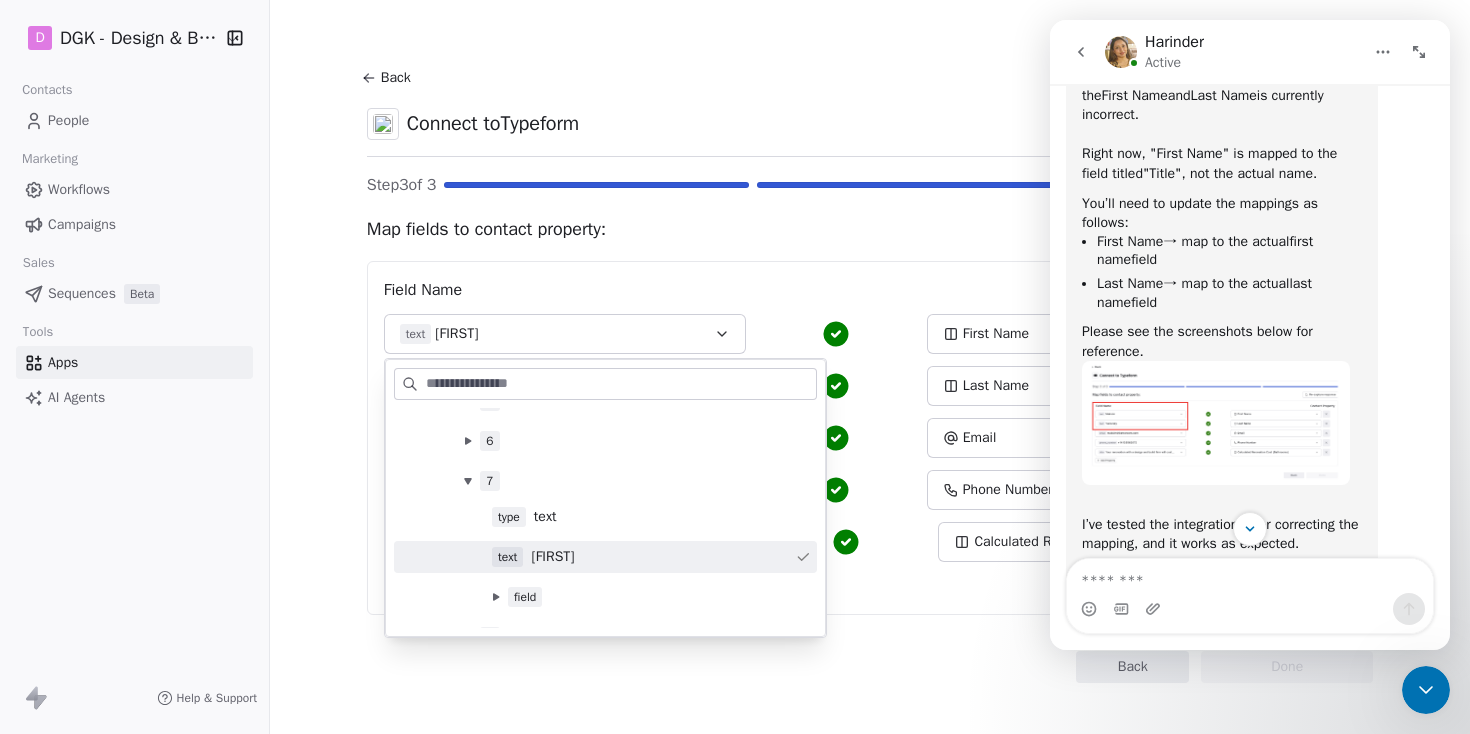 click on "Map fields to contact property: Re-capture response Field Name Contact Property text [FIRST] [LAST] email [EMAIL] Email phone_number [PHONE] Phone Number title Your renovation with a design and build firm will cost approximately $75,000 to $115,000 Calculated Renovation Cost (Bathrooms) Add Property" at bounding box center (870, 414) 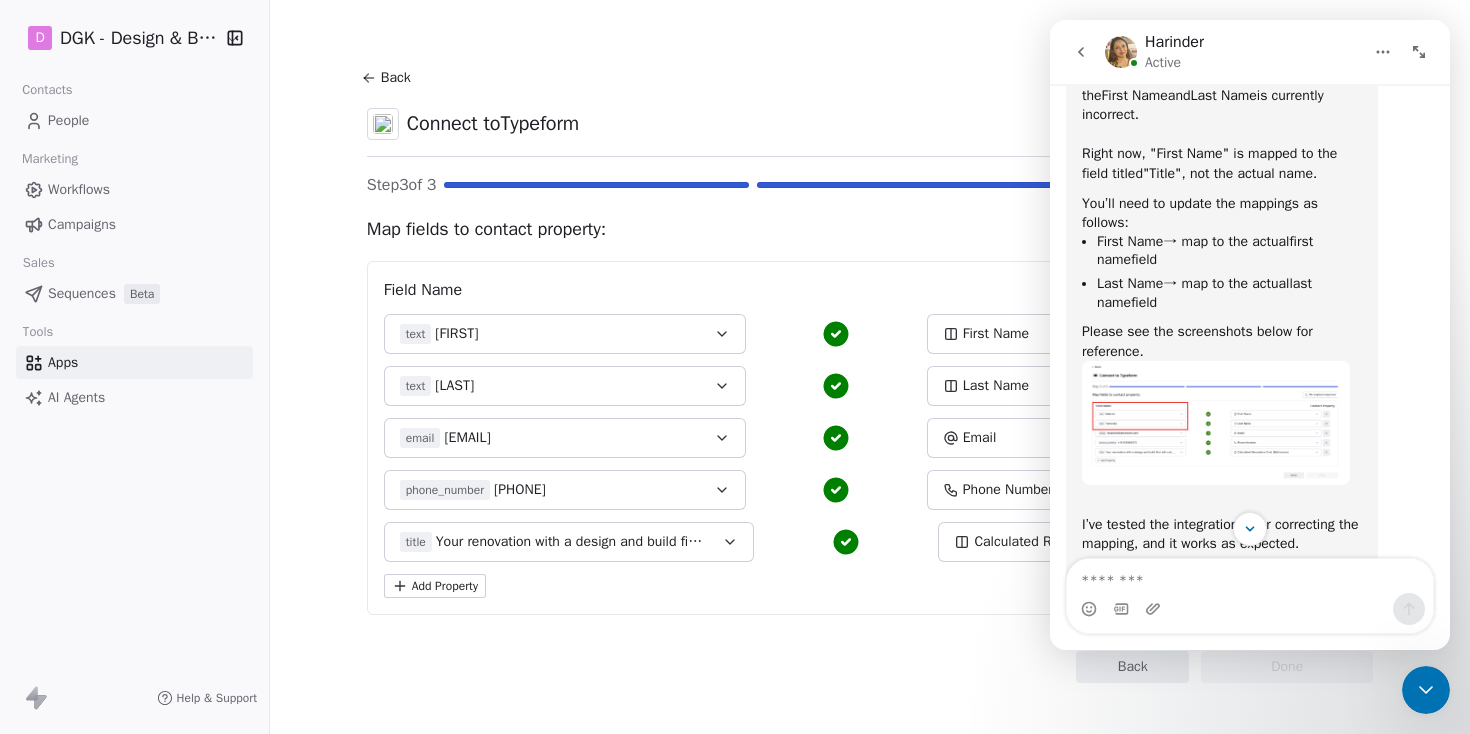 scroll, scrollTop: 730, scrollLeft: 0, axis: vertical 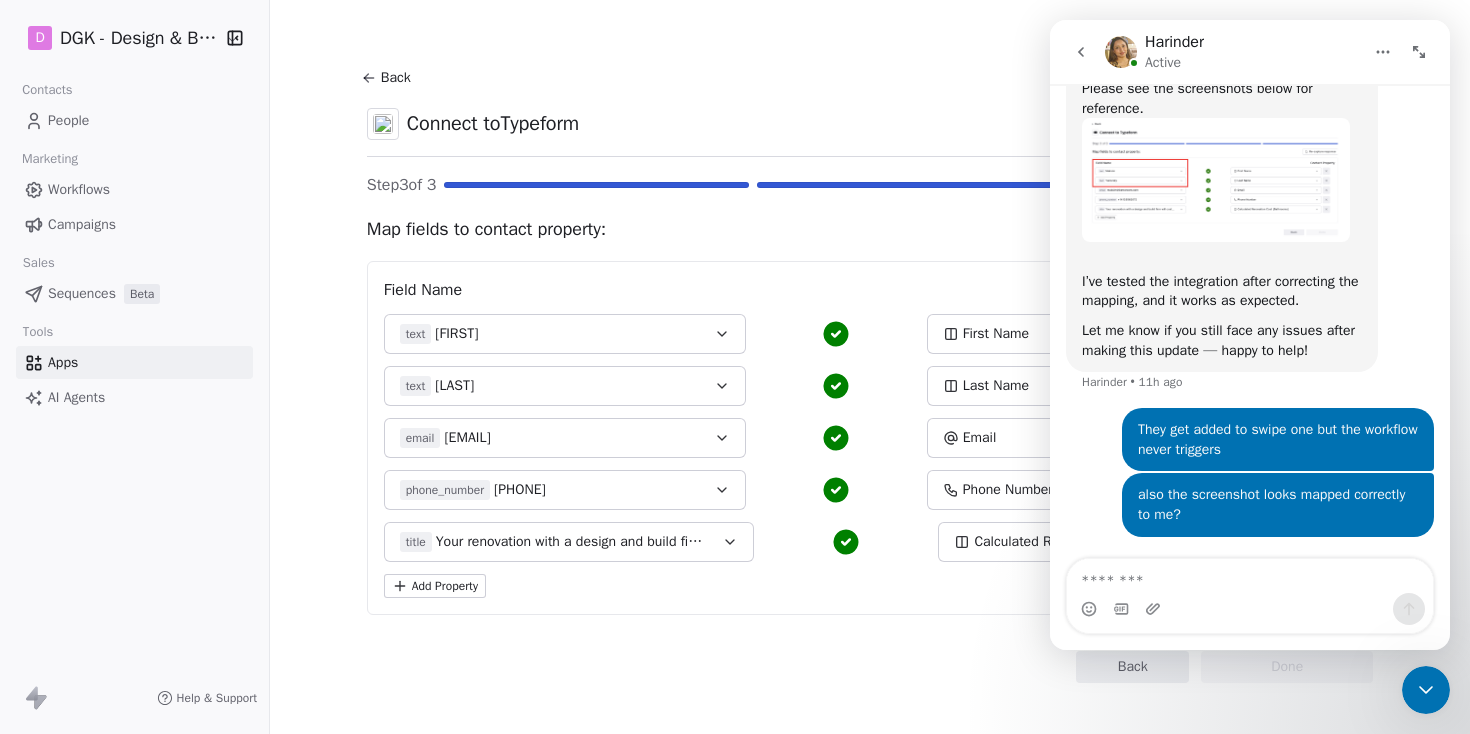 click 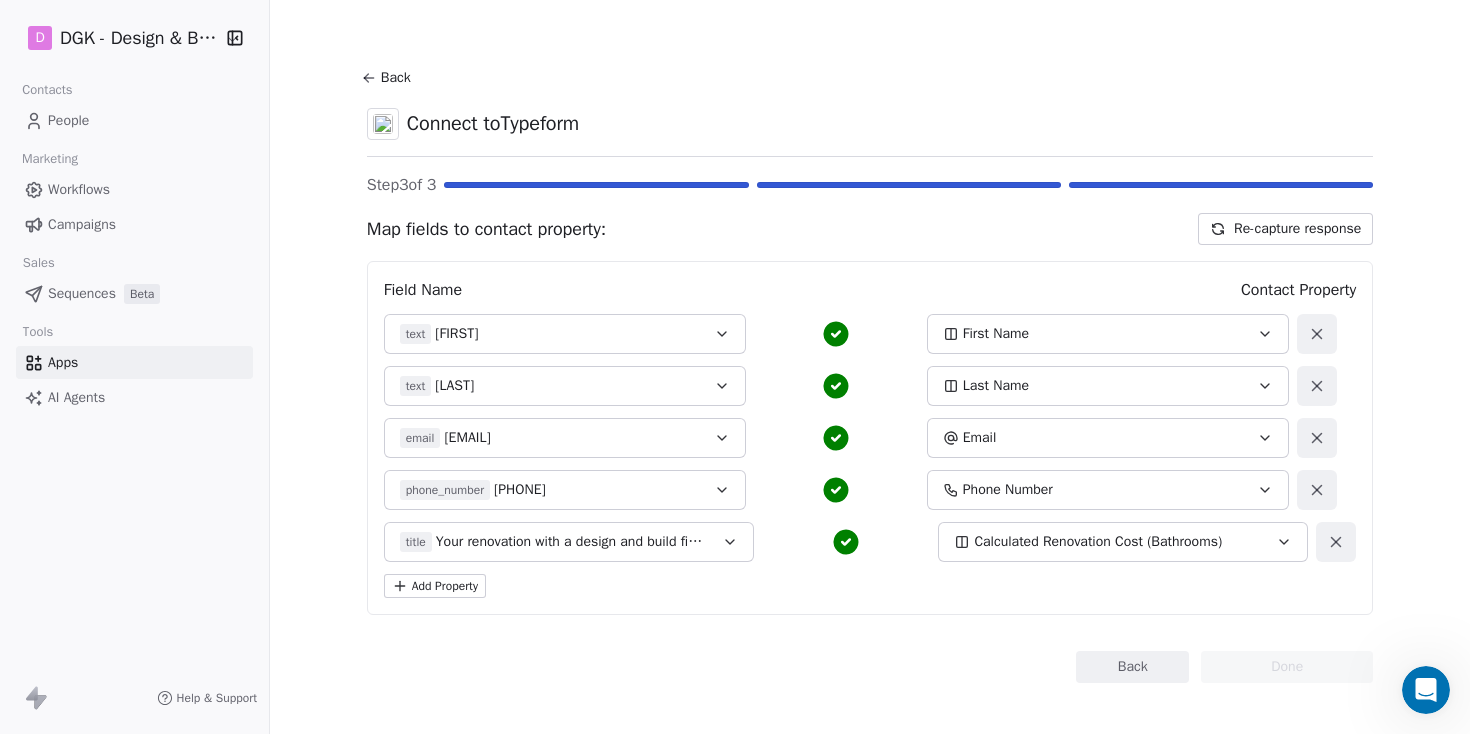 click 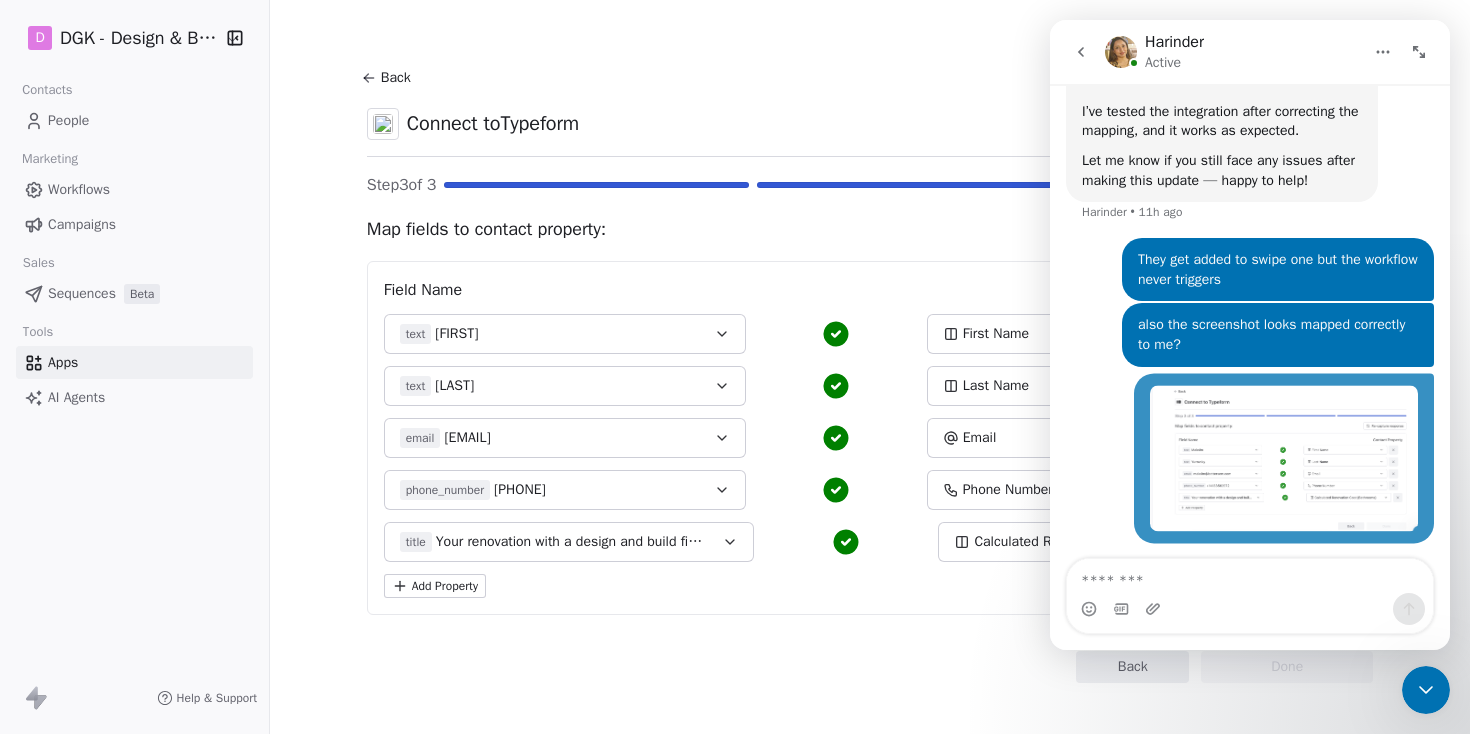 scroll, scrollTop: 903, scrollLeft: 0, axis: vertical 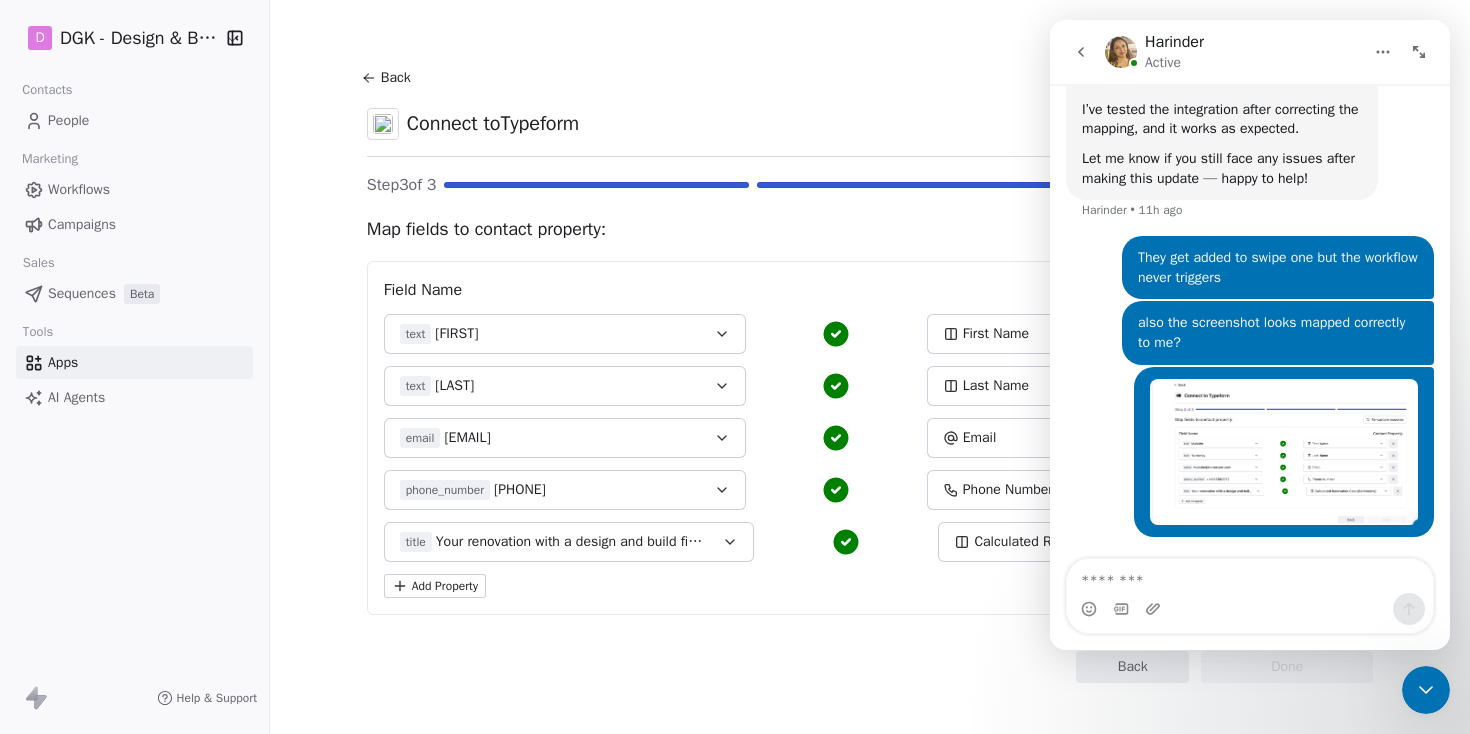 click at bounding box center [1284, 452] 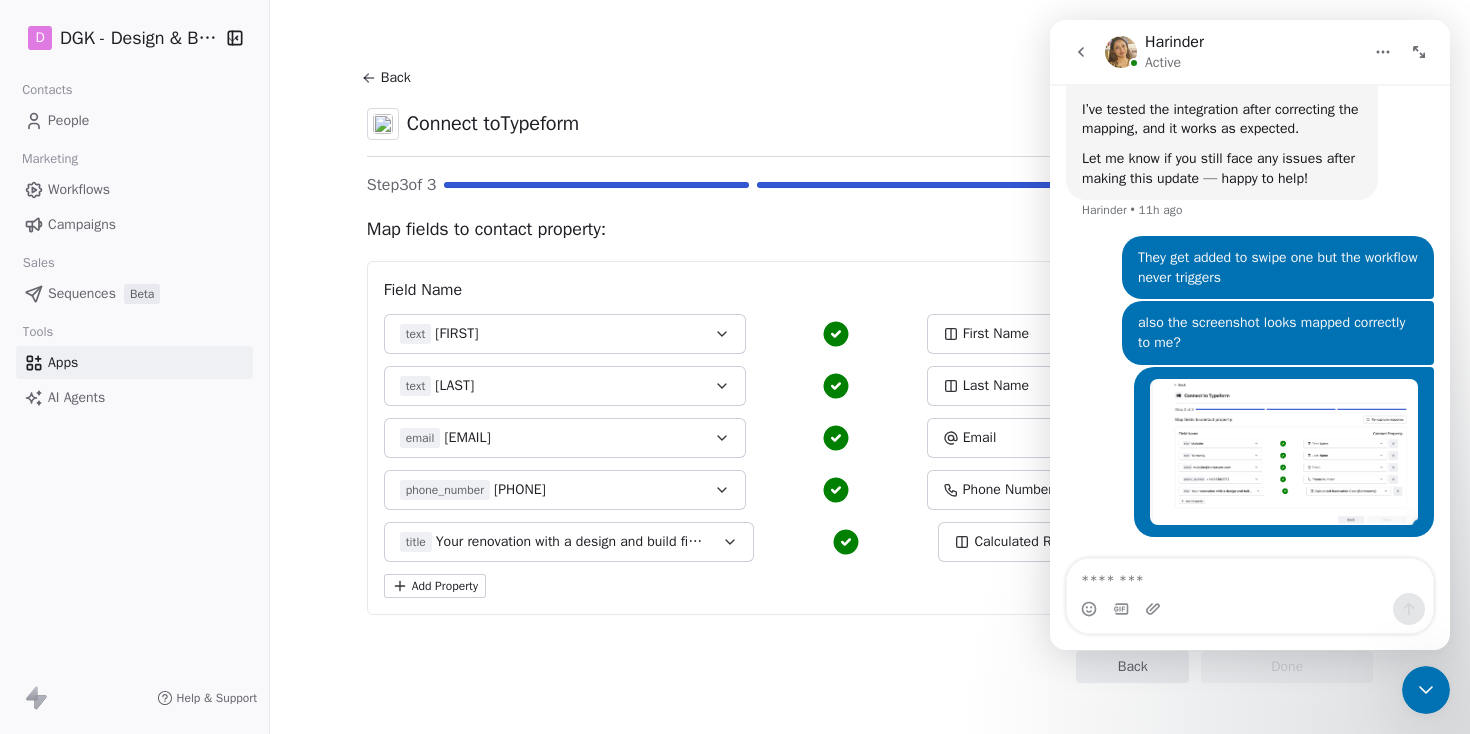 scroll, scrollTop: 0, scrollLeft: 0, axis: both 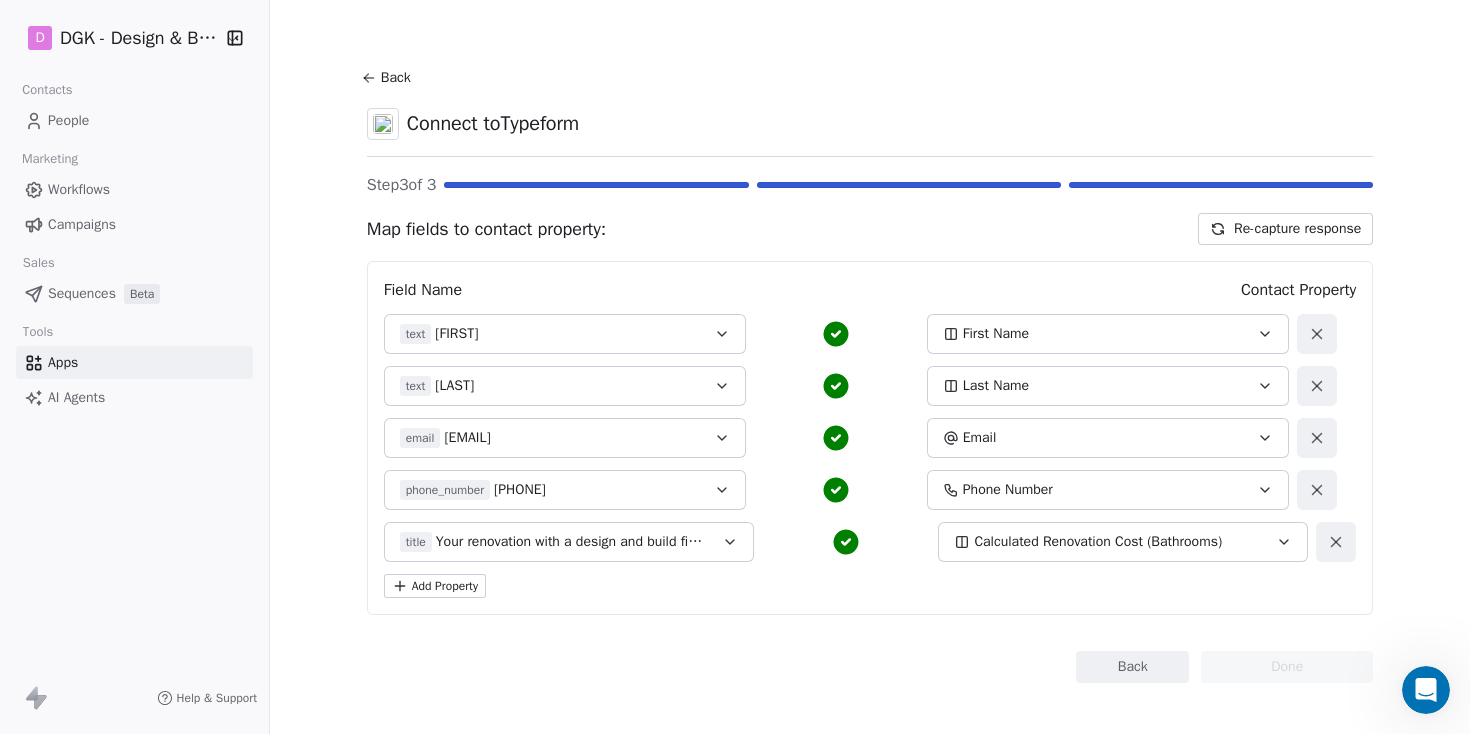click on "People" at bounding box center [134, 120] 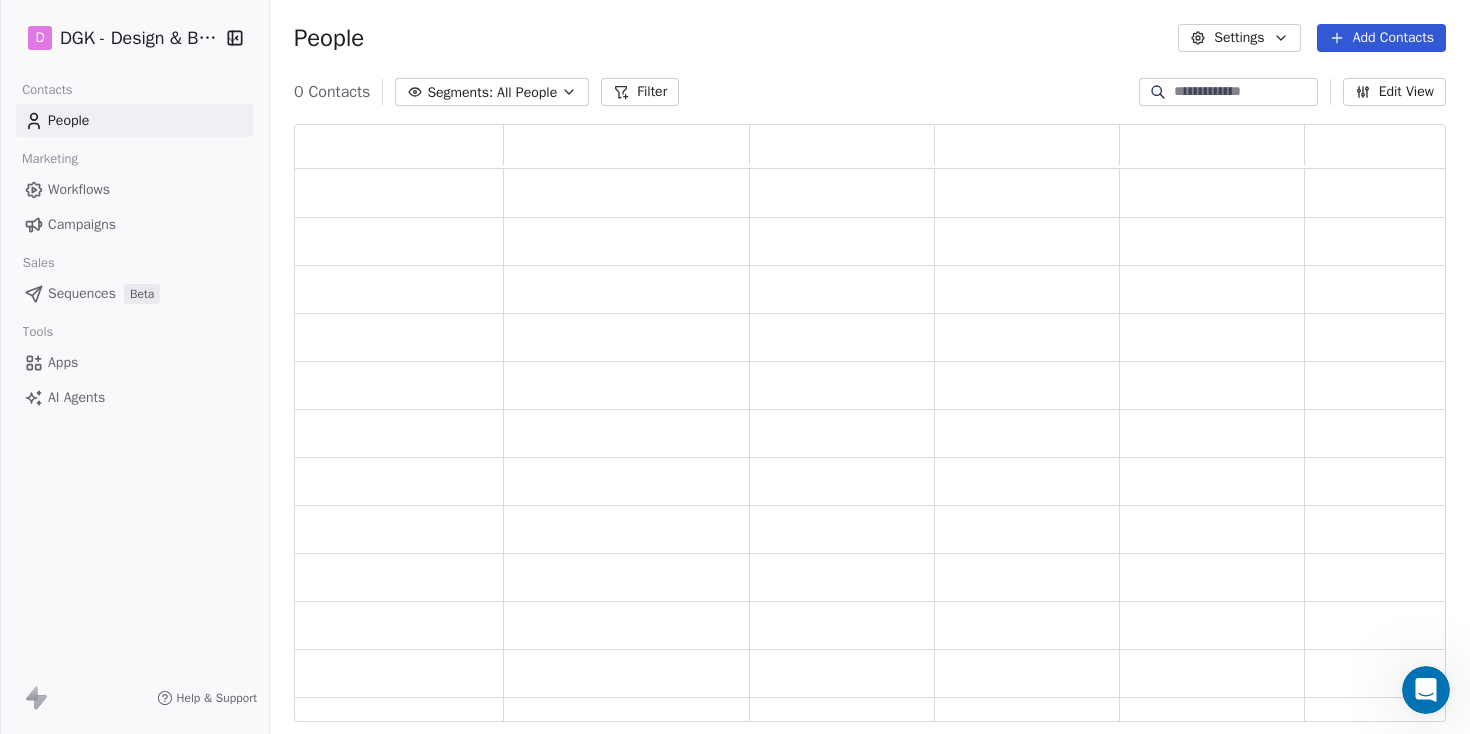 scroll, scrollTop: 1, scrollLeft: 1, axis: both 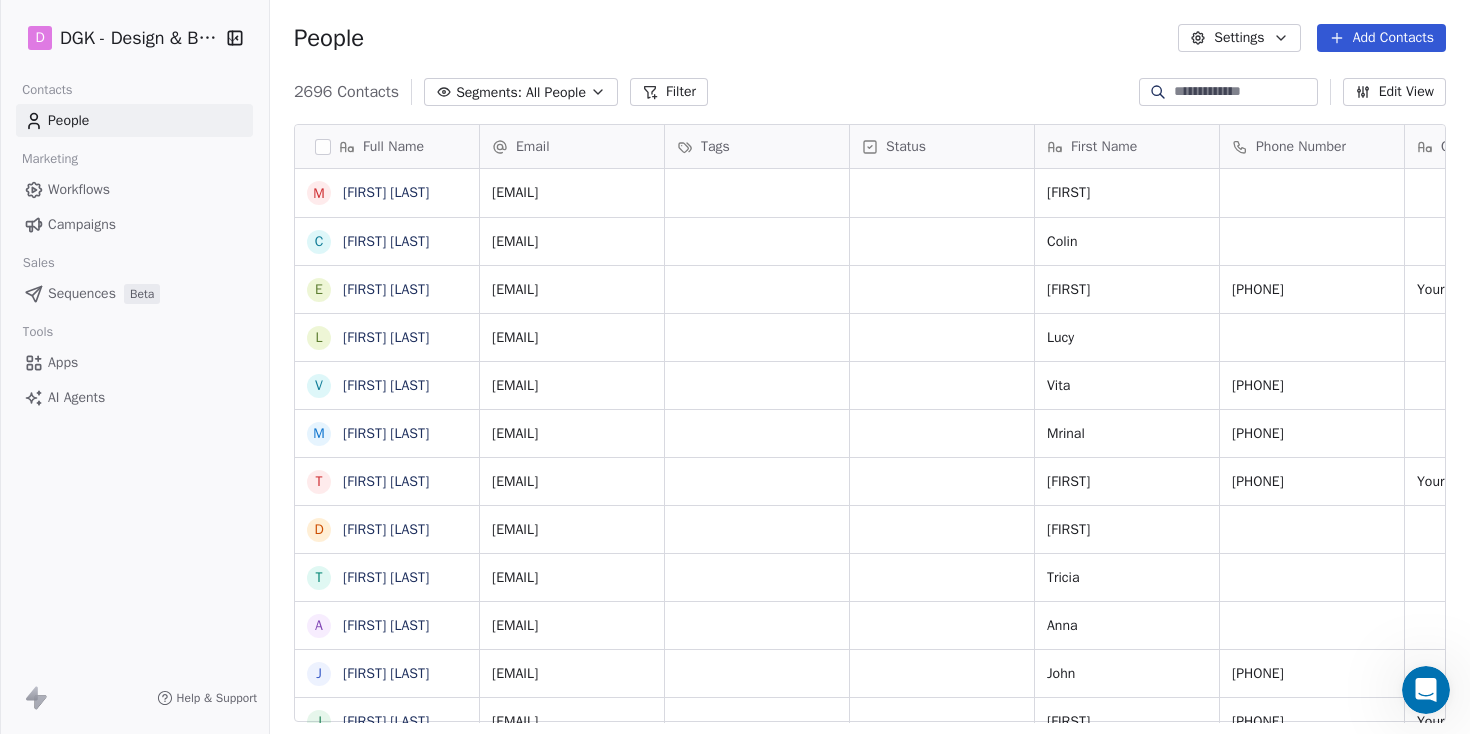 click on "Workflows" at bounding box center [134, 189] 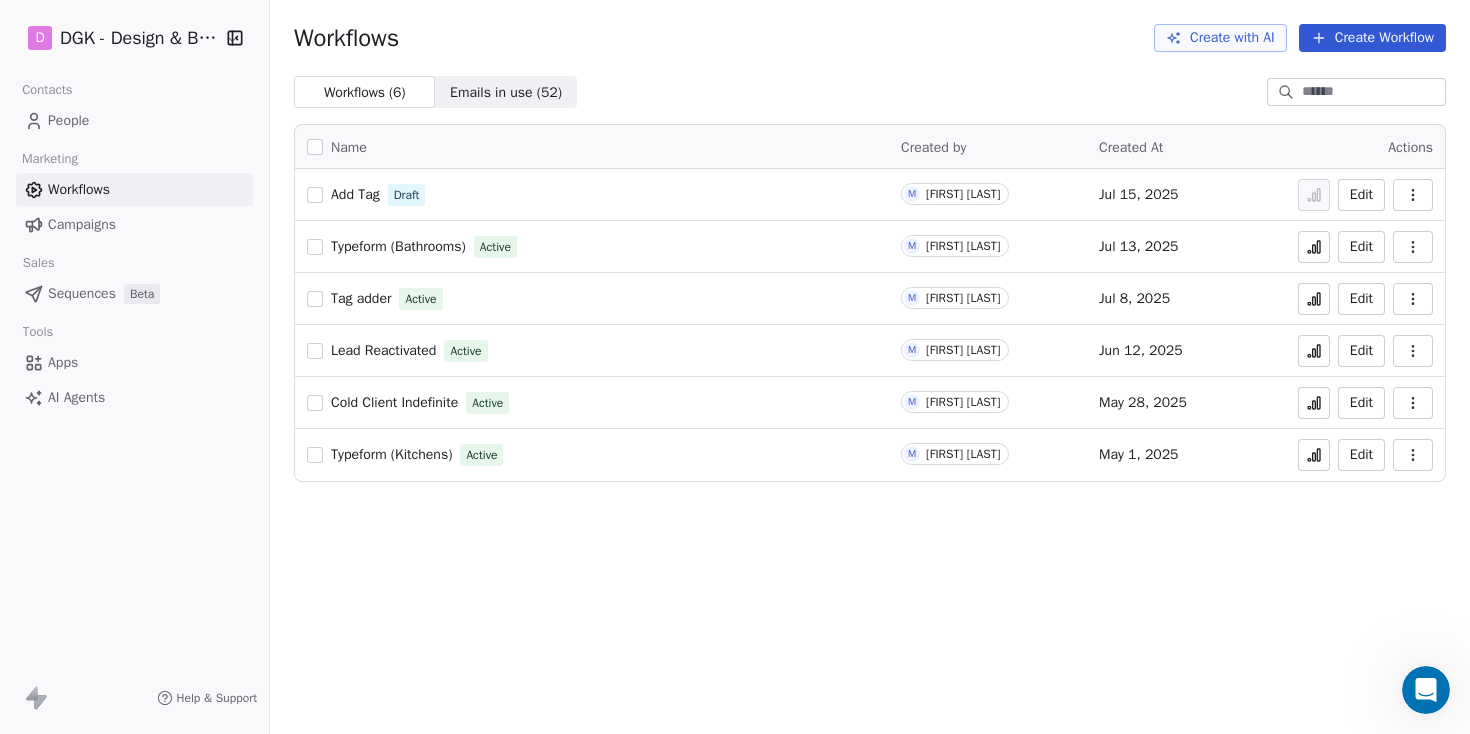 click 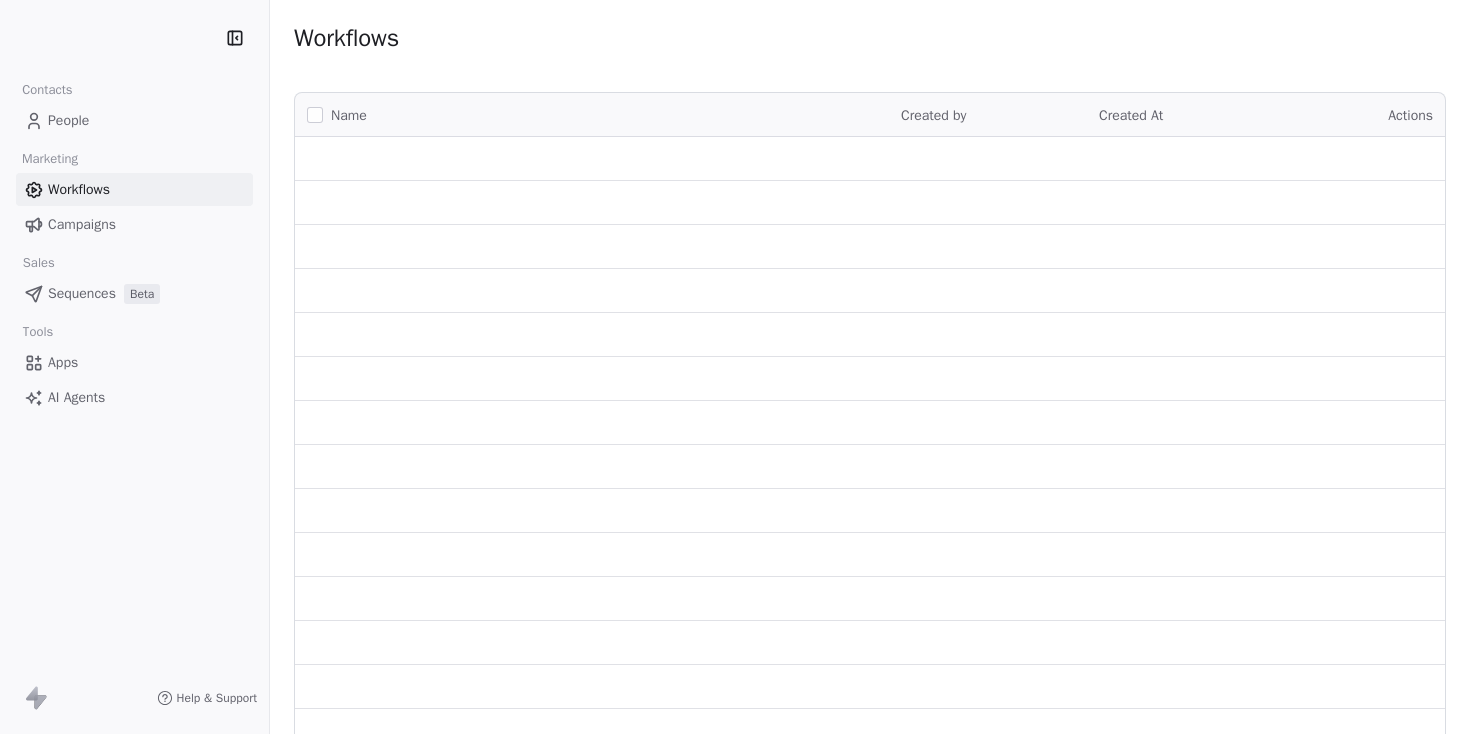 scroll, scrollTop: 0, scrollLeft: 0, axis: both 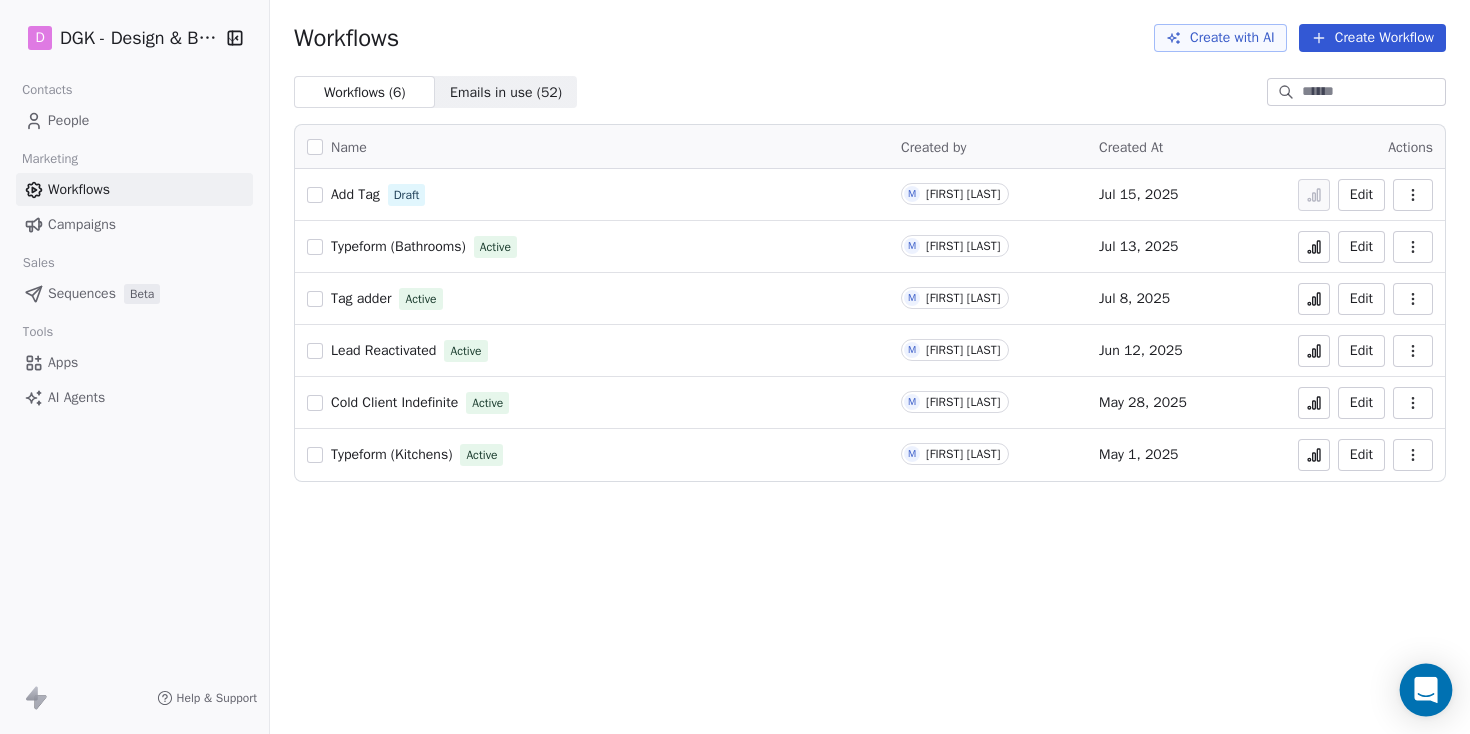 click 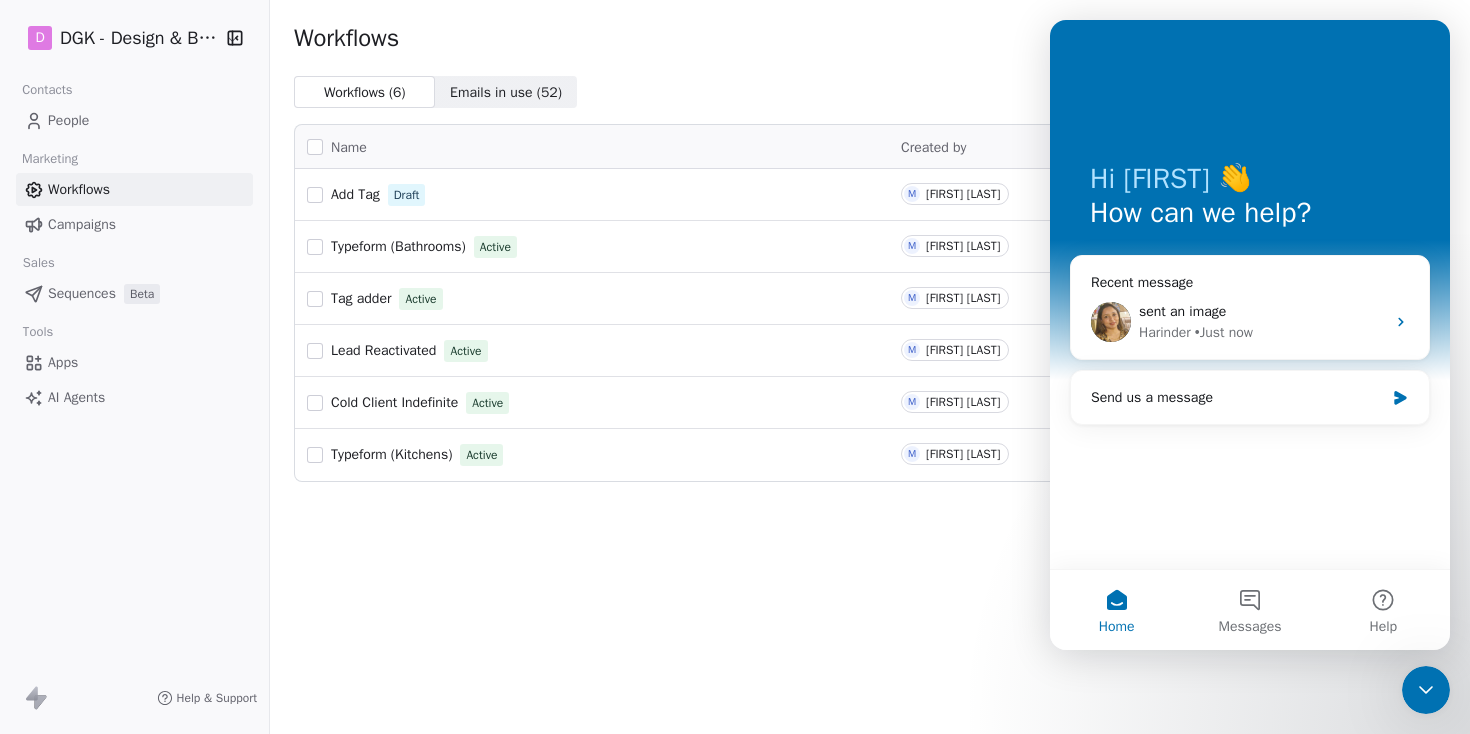 scroll, scrollTop: 0, scrollLeft: 0, axis: both 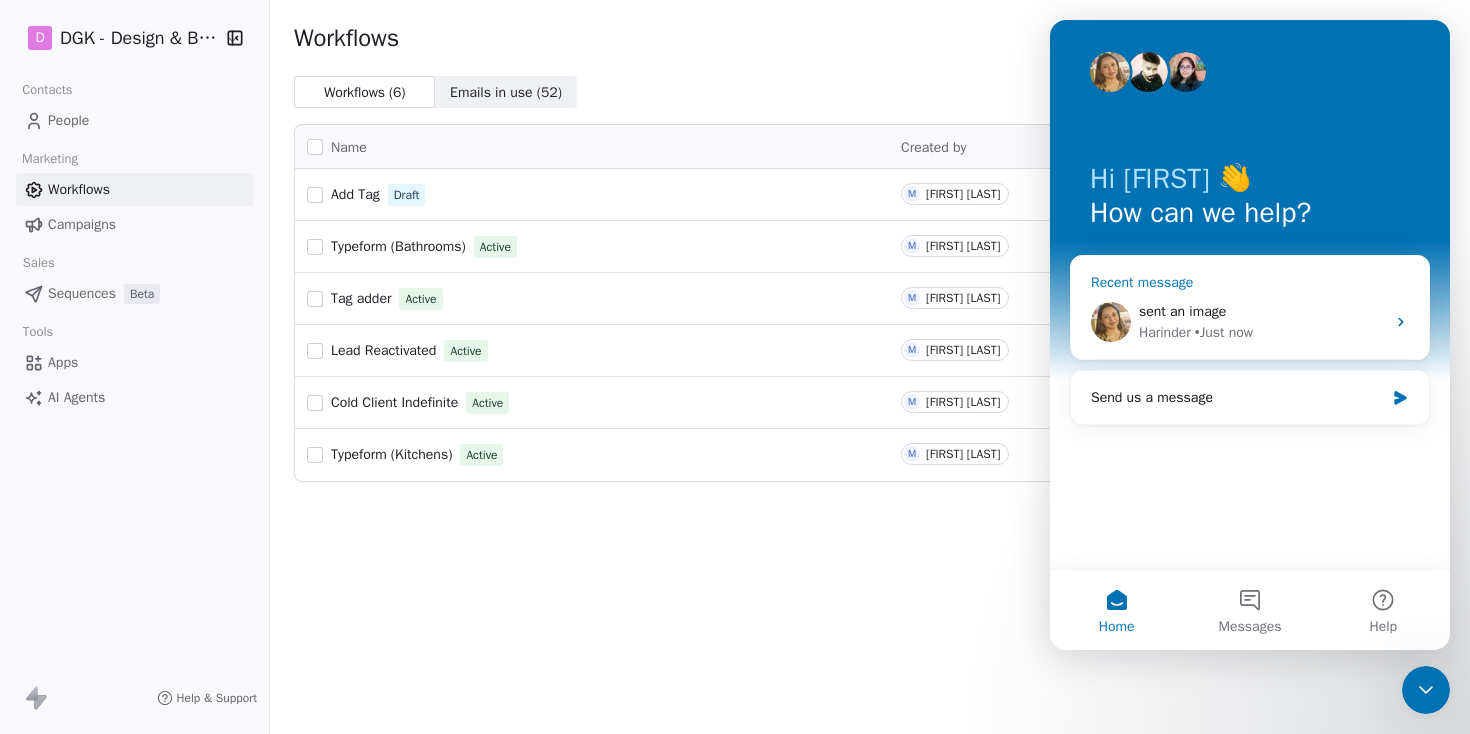 click on "sent an image" at bounding box center [1262, 311] 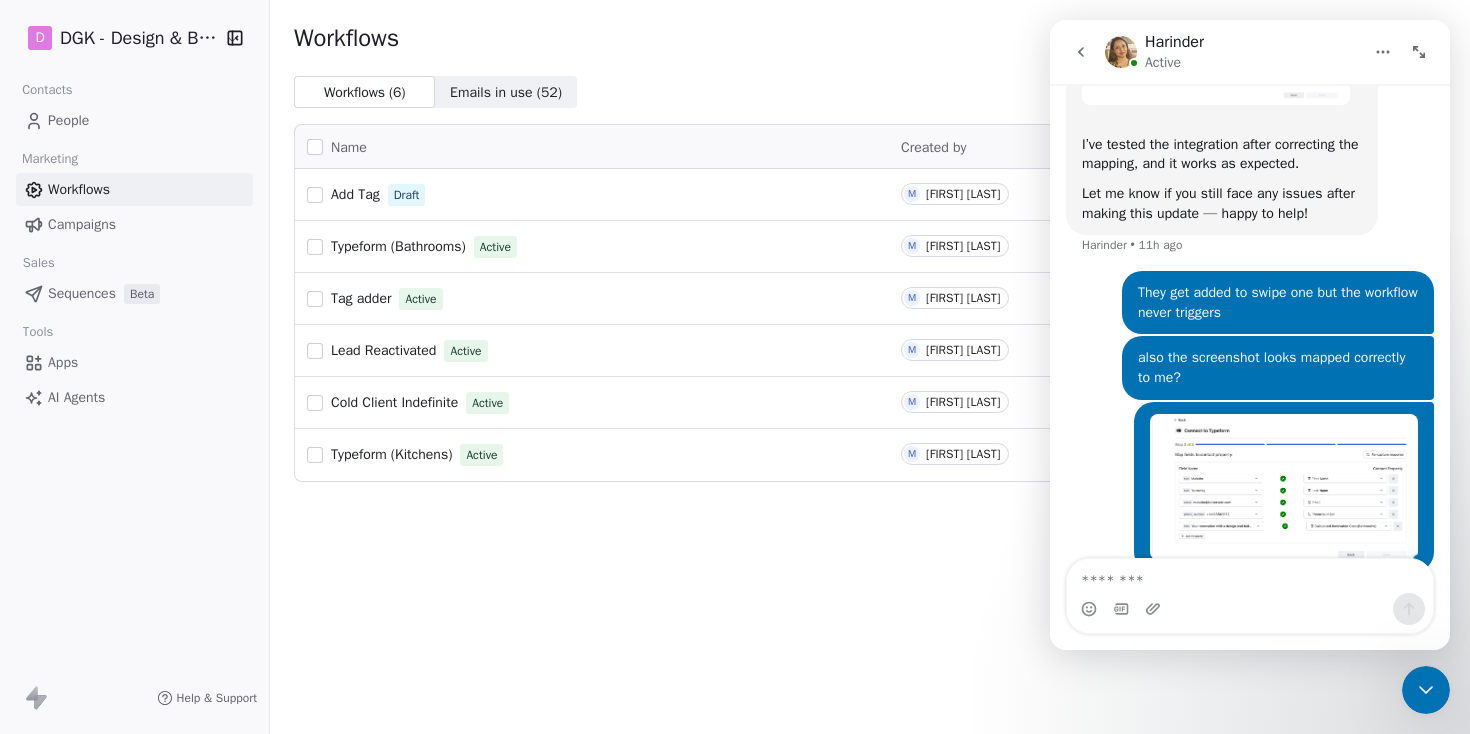 scroll, scrollTop: 903, scrollLeft: 0, axis: vertical 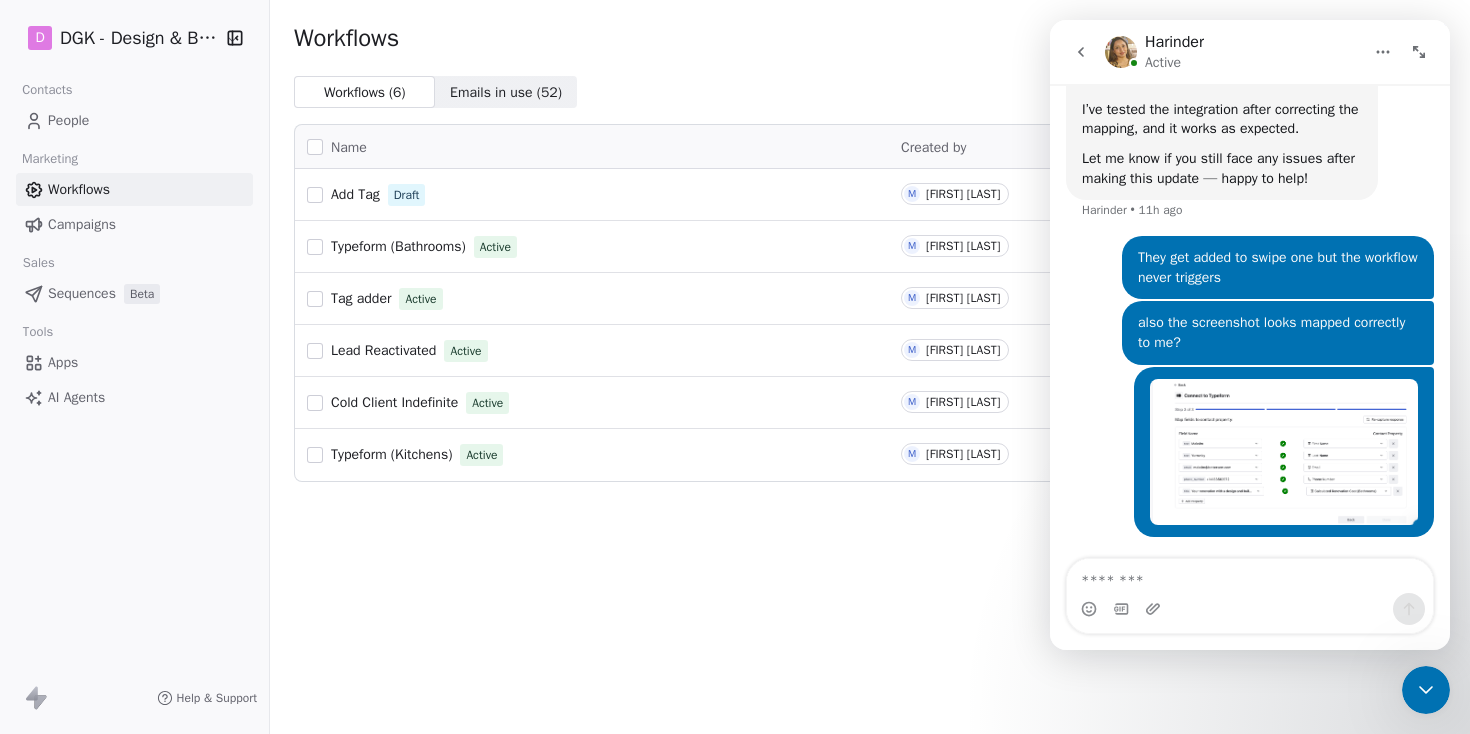 click 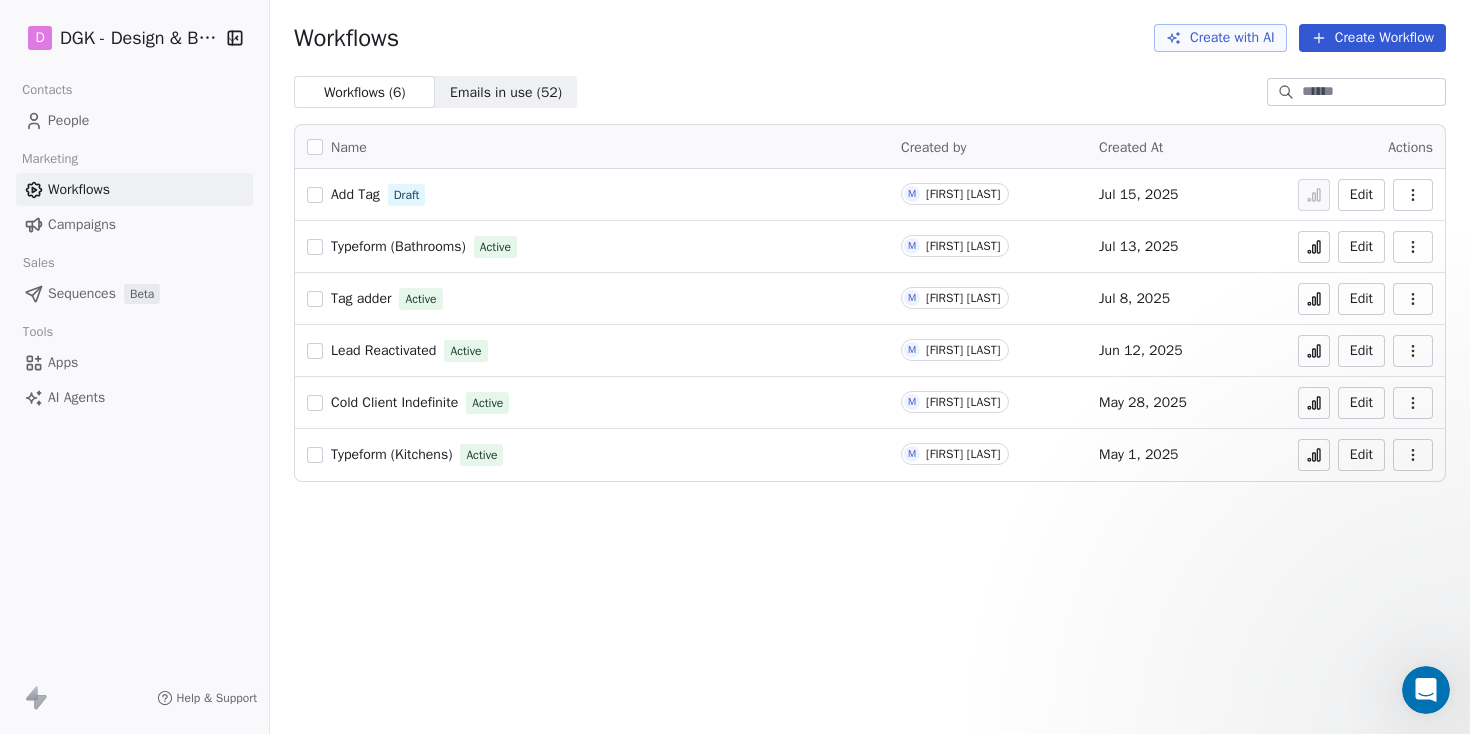 scroll, scrollTop: 0, scrollLeft: 0, axis: both 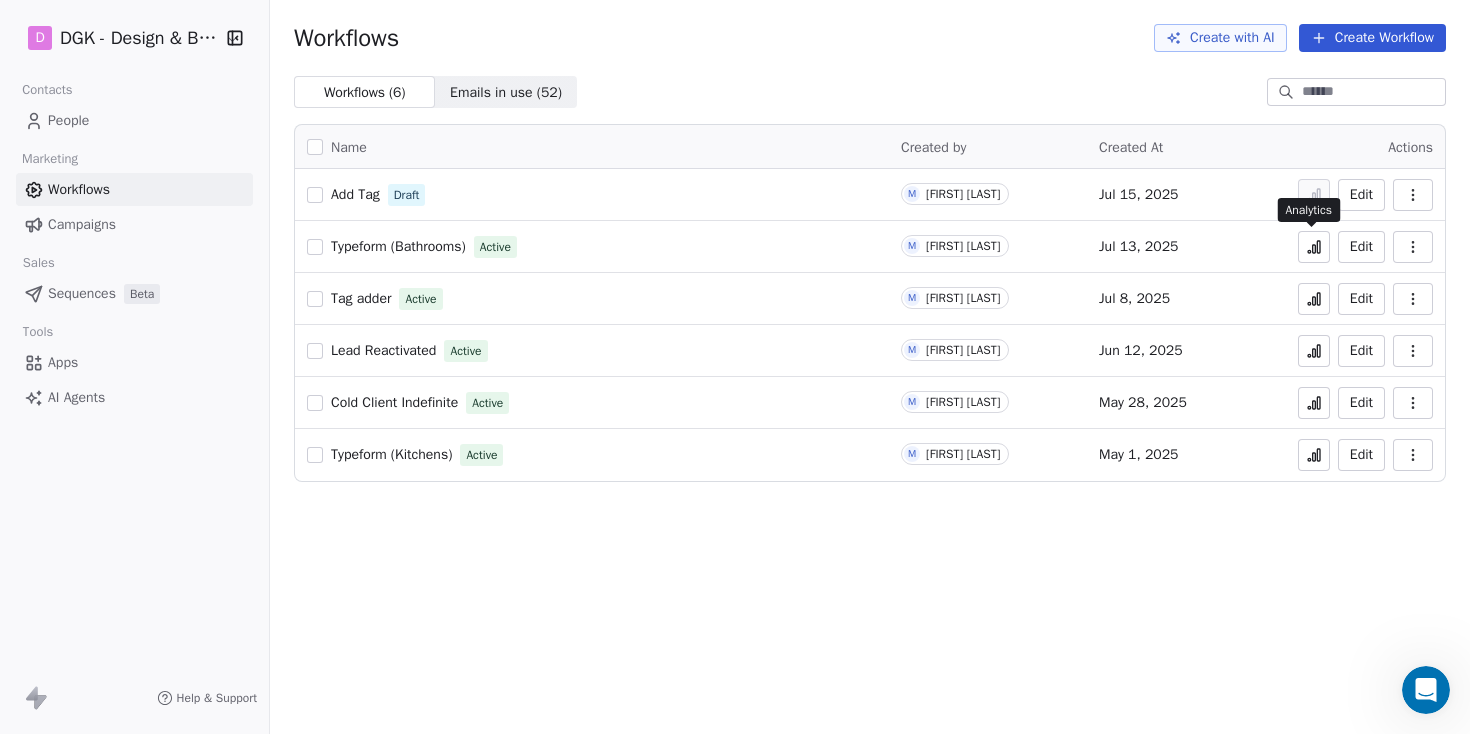 click 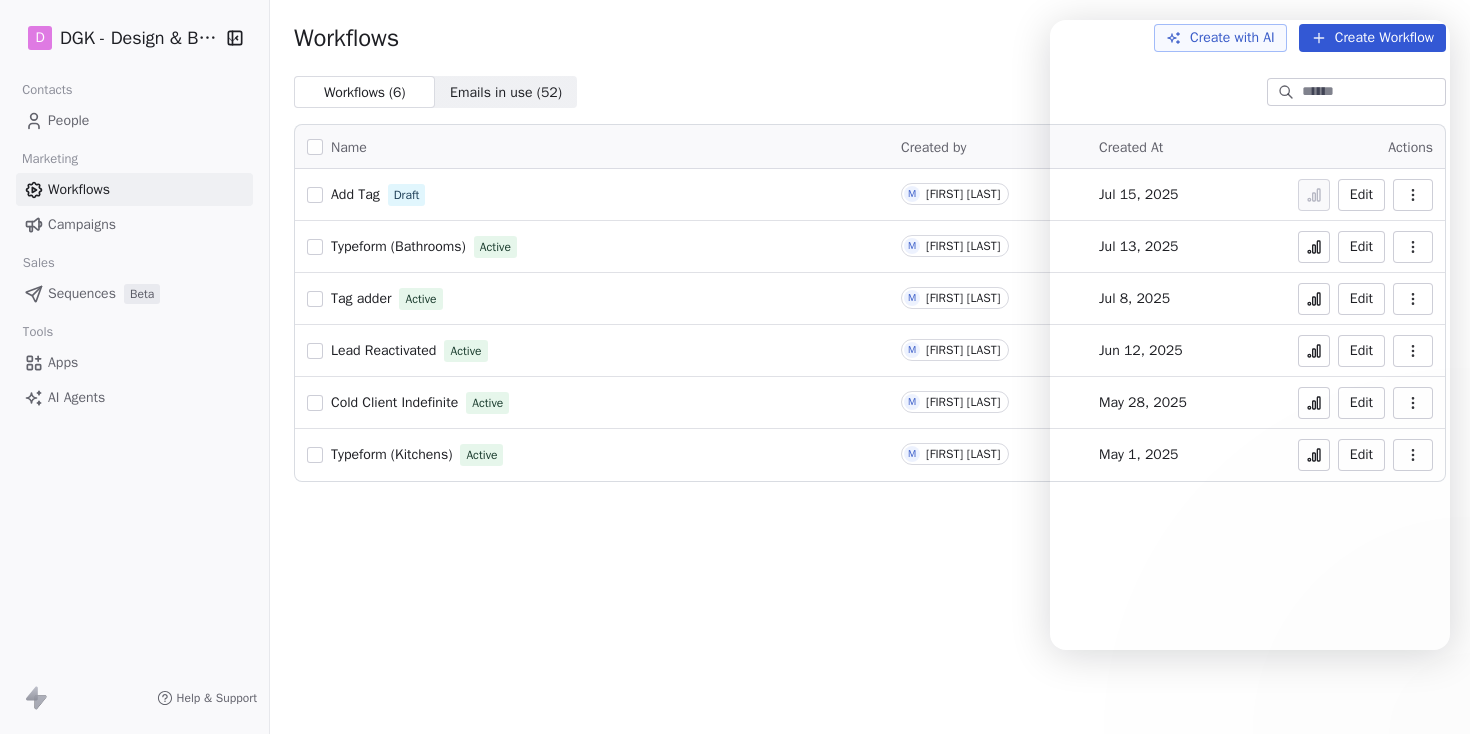 scroll, scrollTop: 0, scrollLeft: 0, axis: both 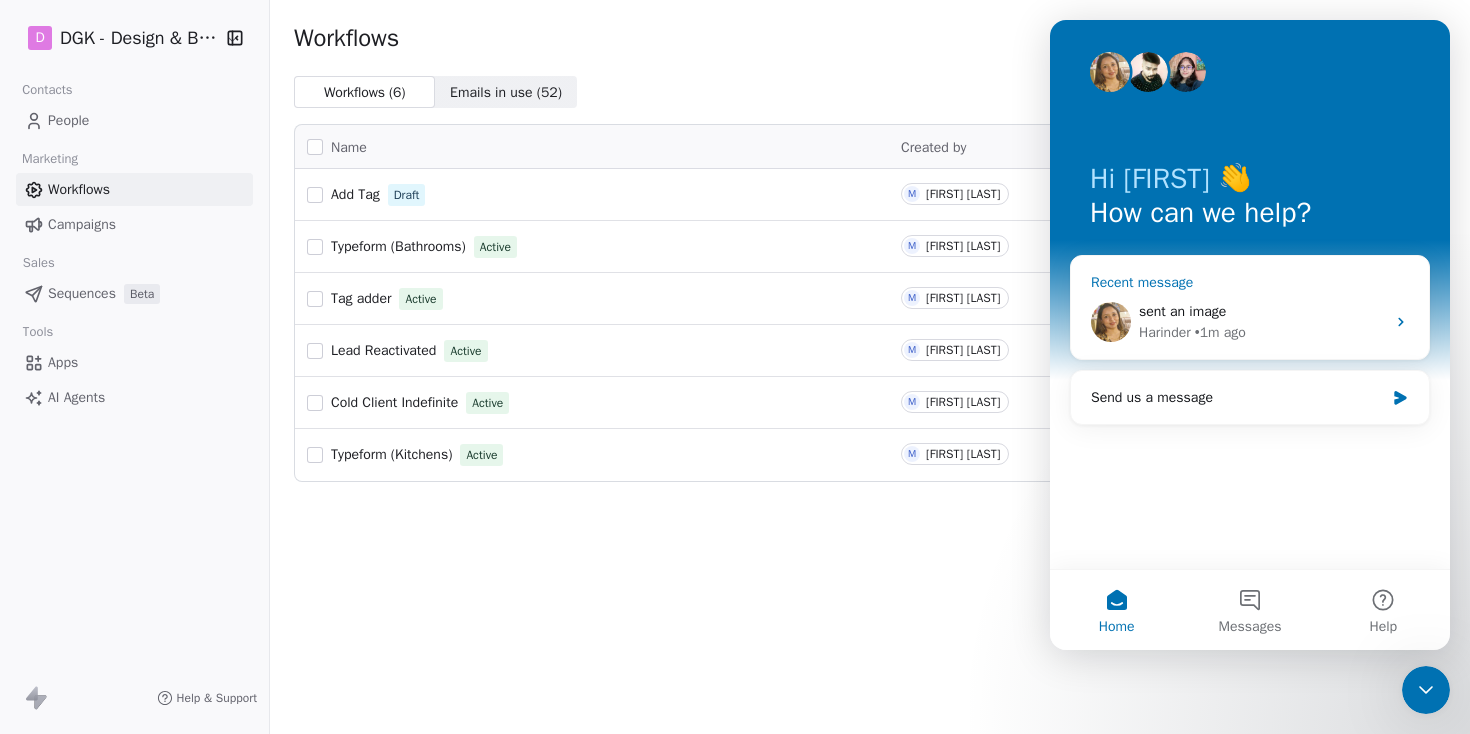 click on "•  1m ago" at bounding box center [1220, 332] 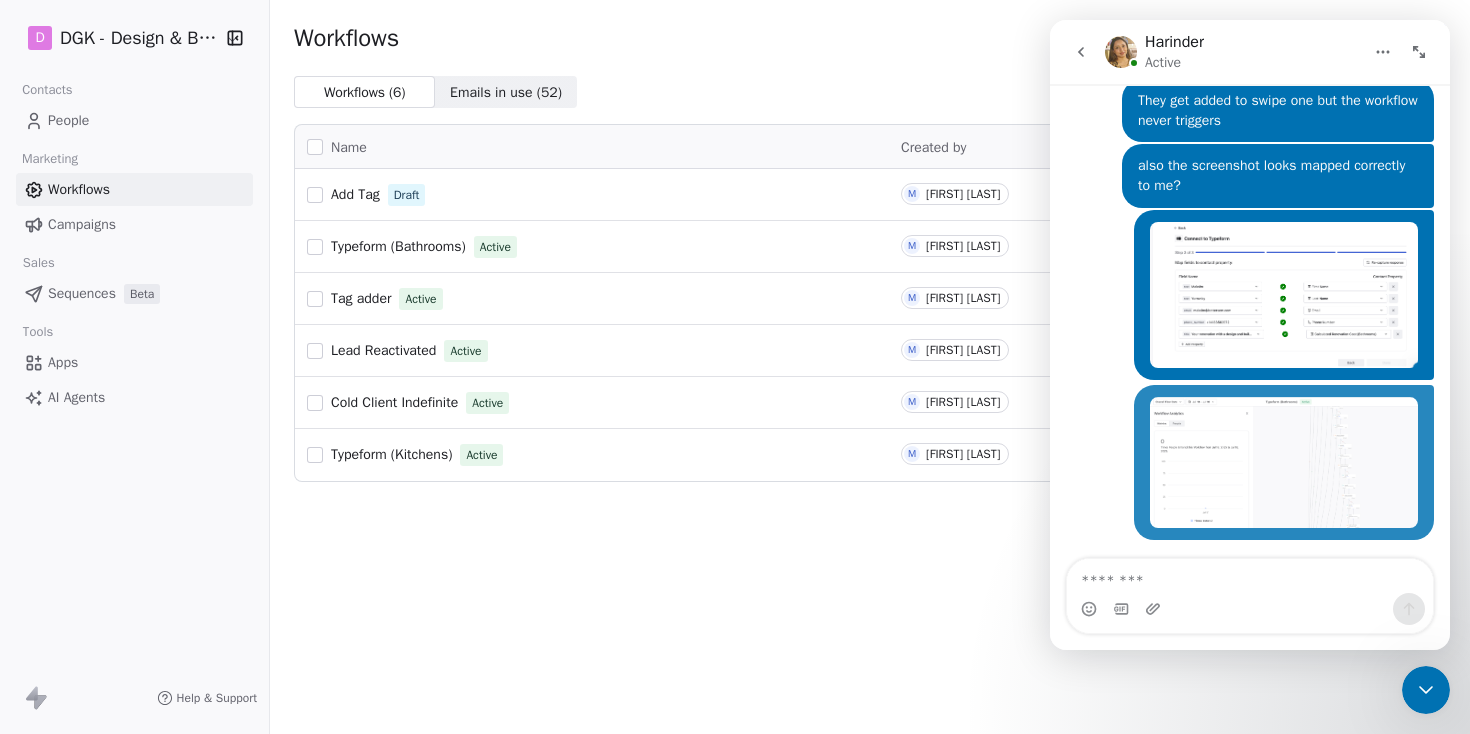scroll, scrollTop: 1059, scrollLeft: 0, axis: vertical 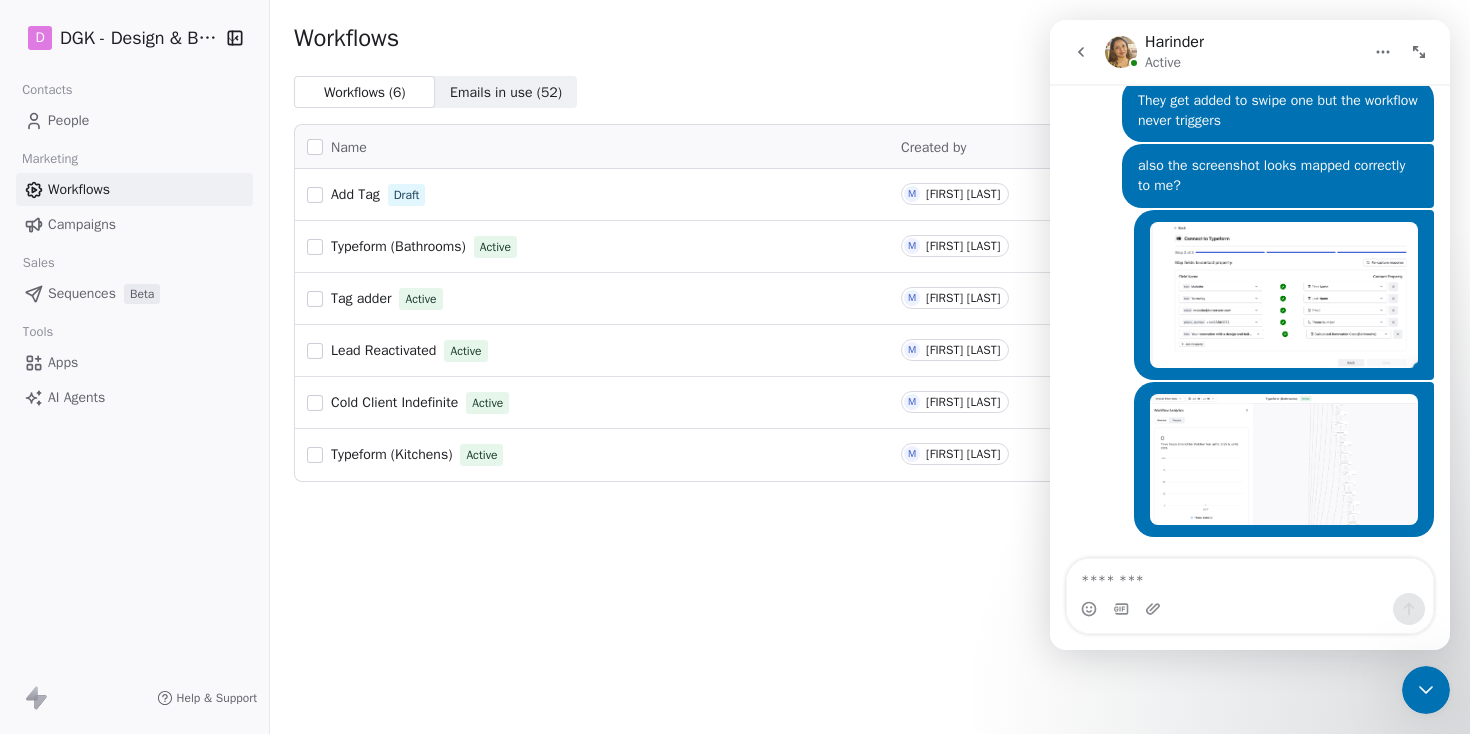 click at bounding box center [1250, 576] 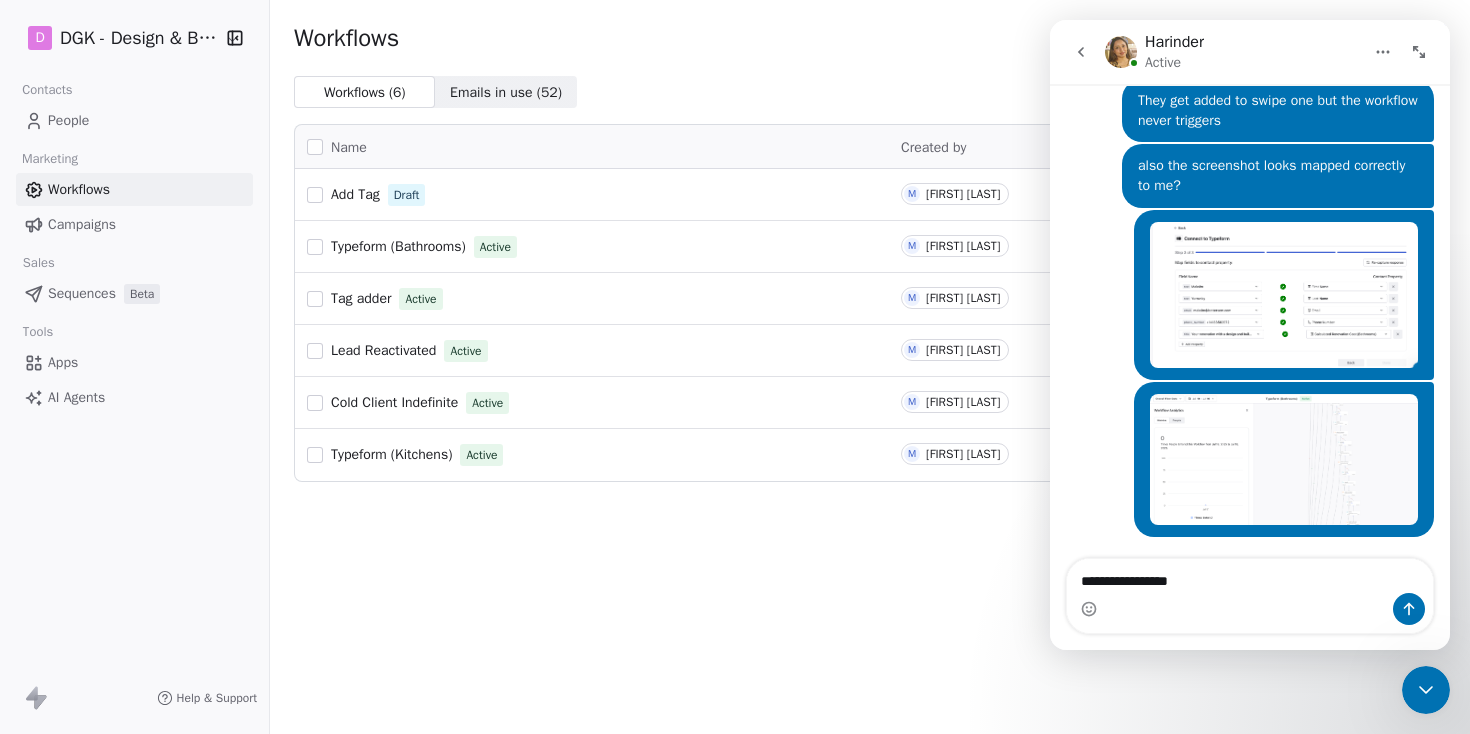 type on "**********" 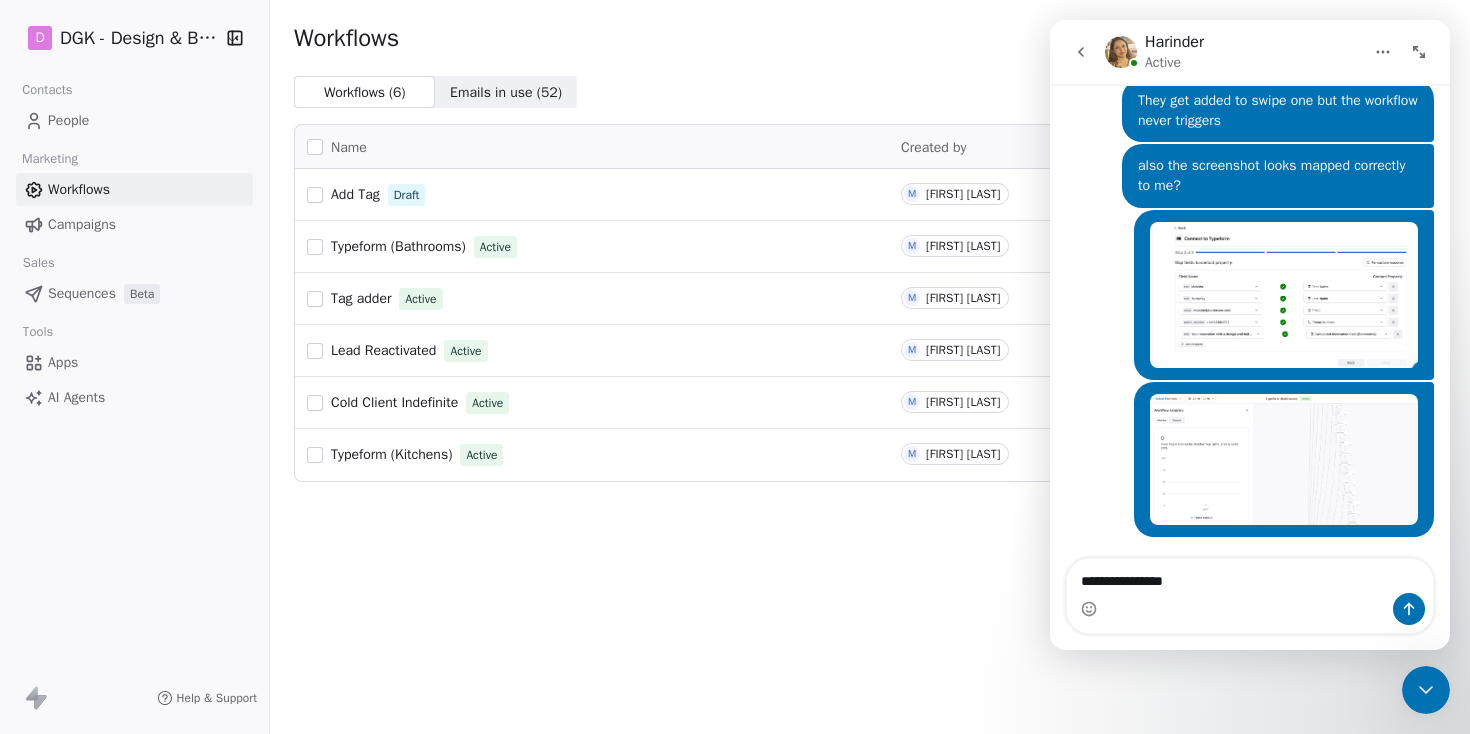 type 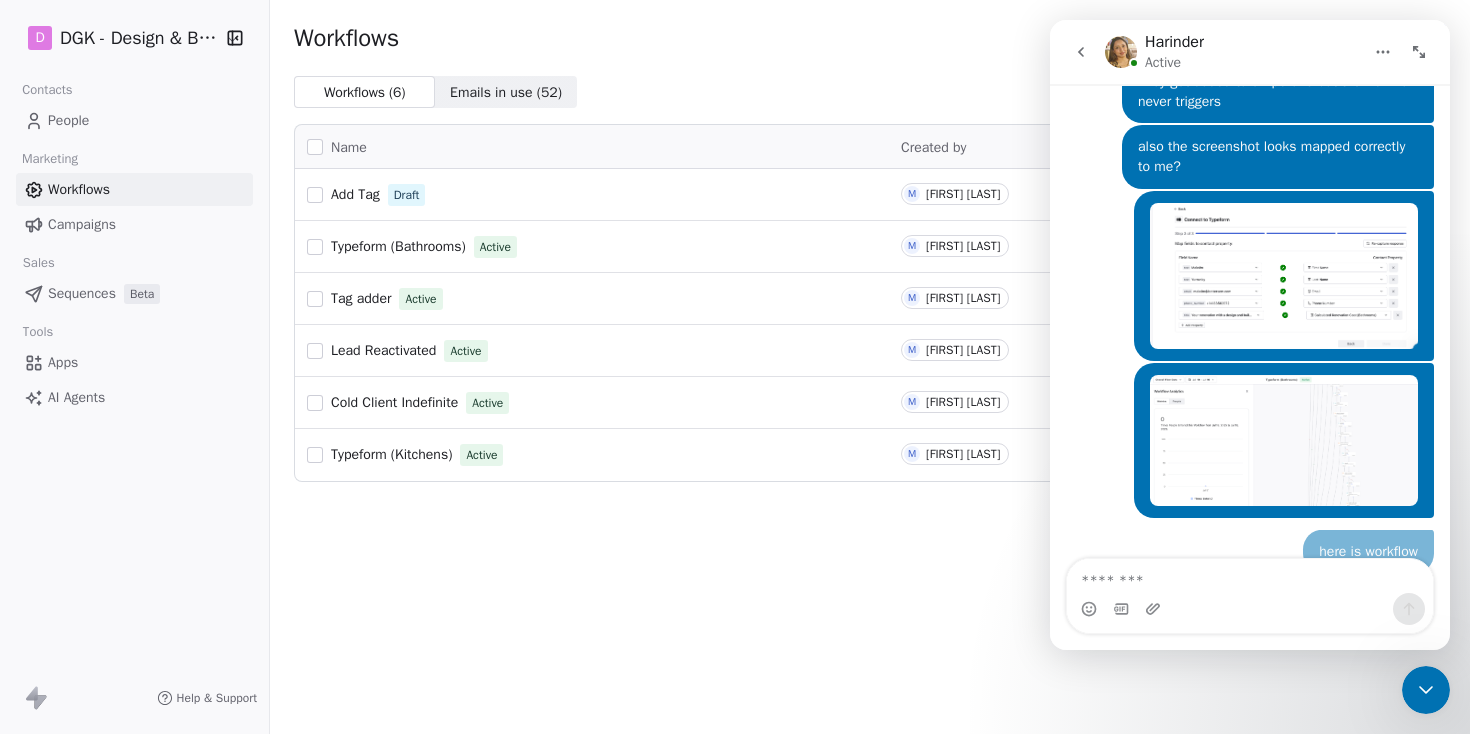 scroll, scrollTop: 1105, scrollLeft: 0, axis: vertical 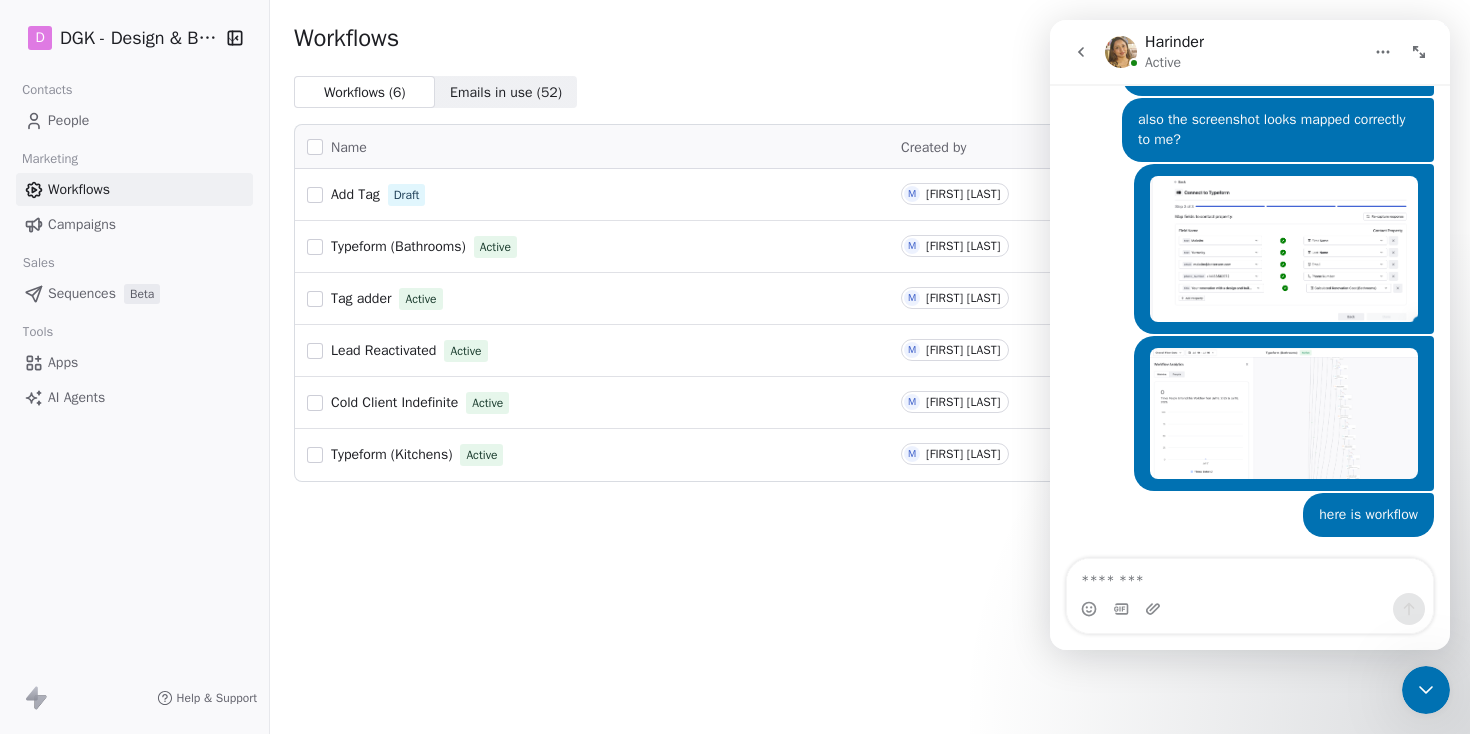 click at bounding box center [1284, 249] 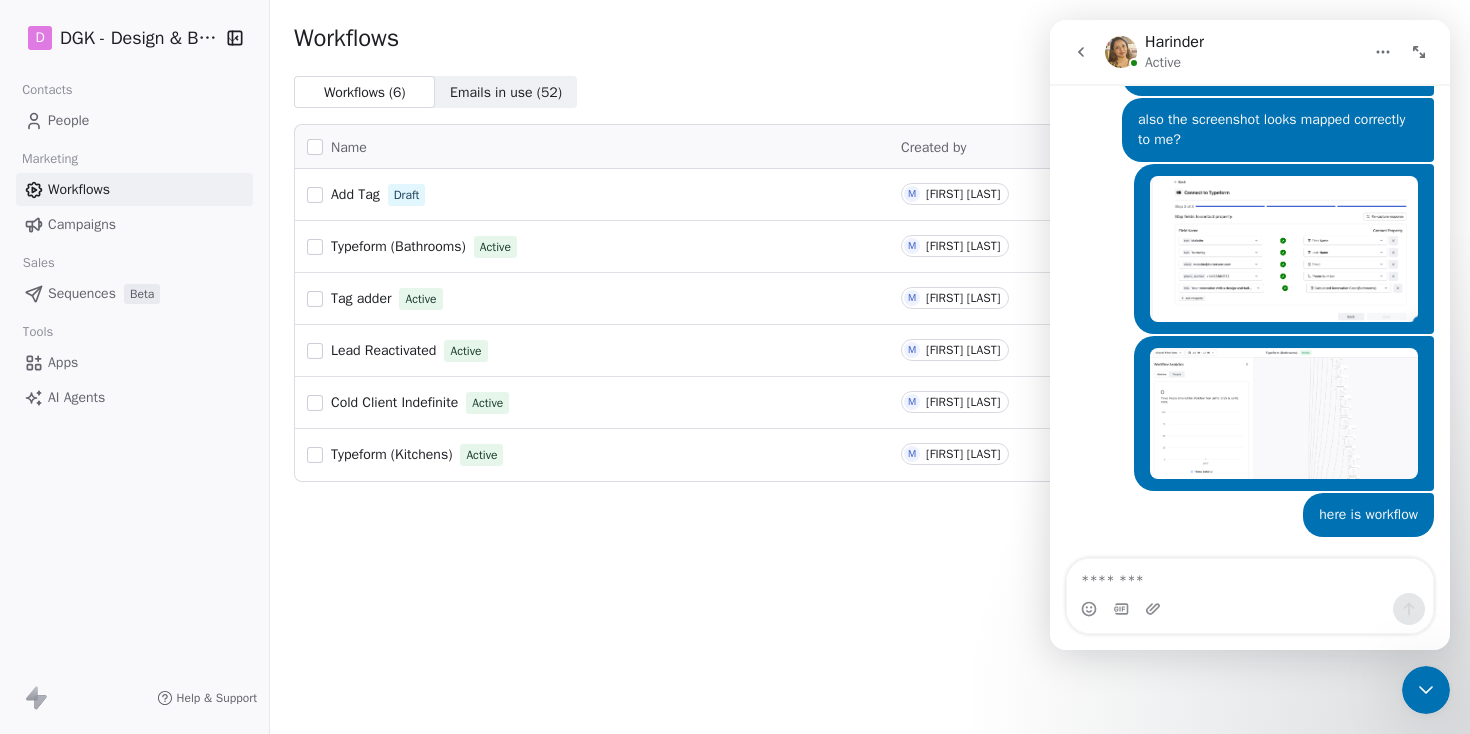 scroll, scrollTop: 0, scrollLeft: 0, axis: both 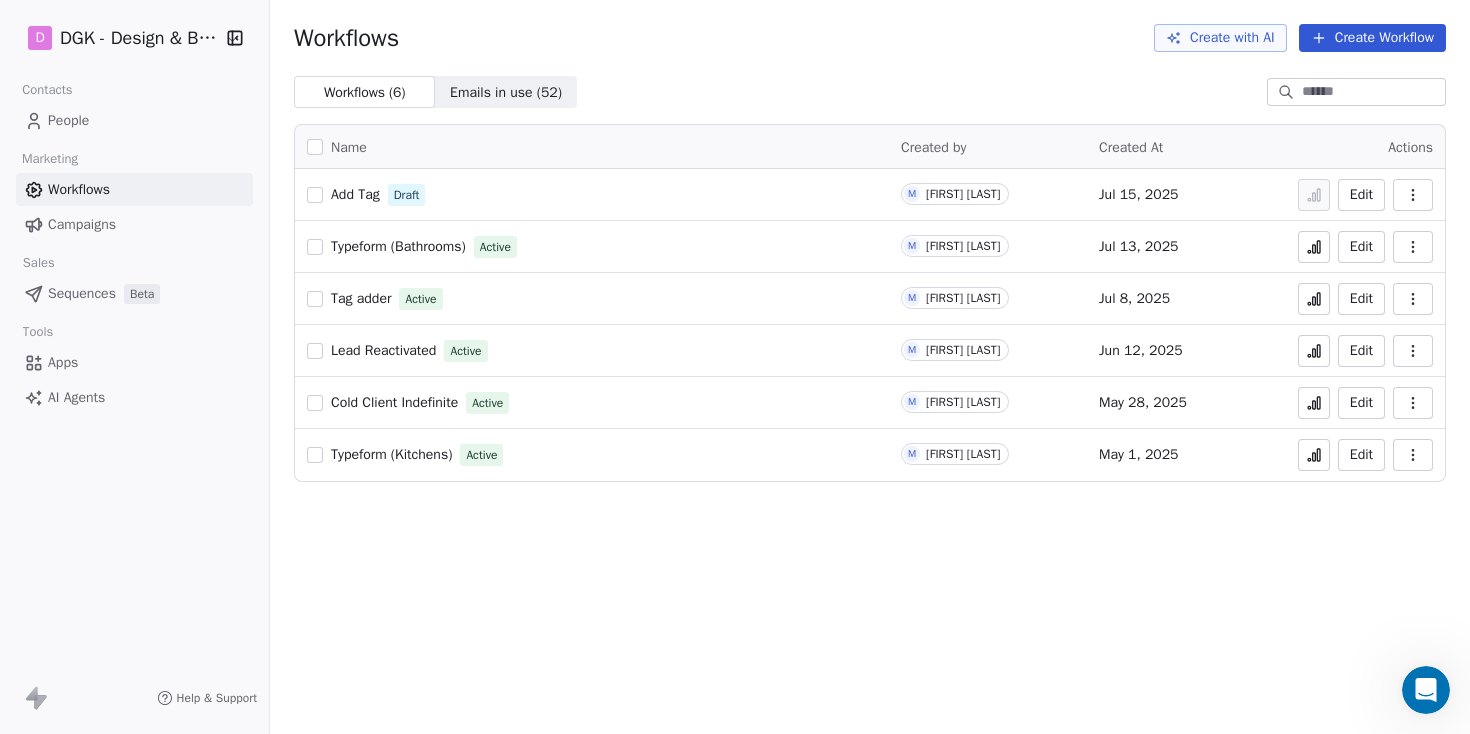 click at bounding box center (1426, 690) 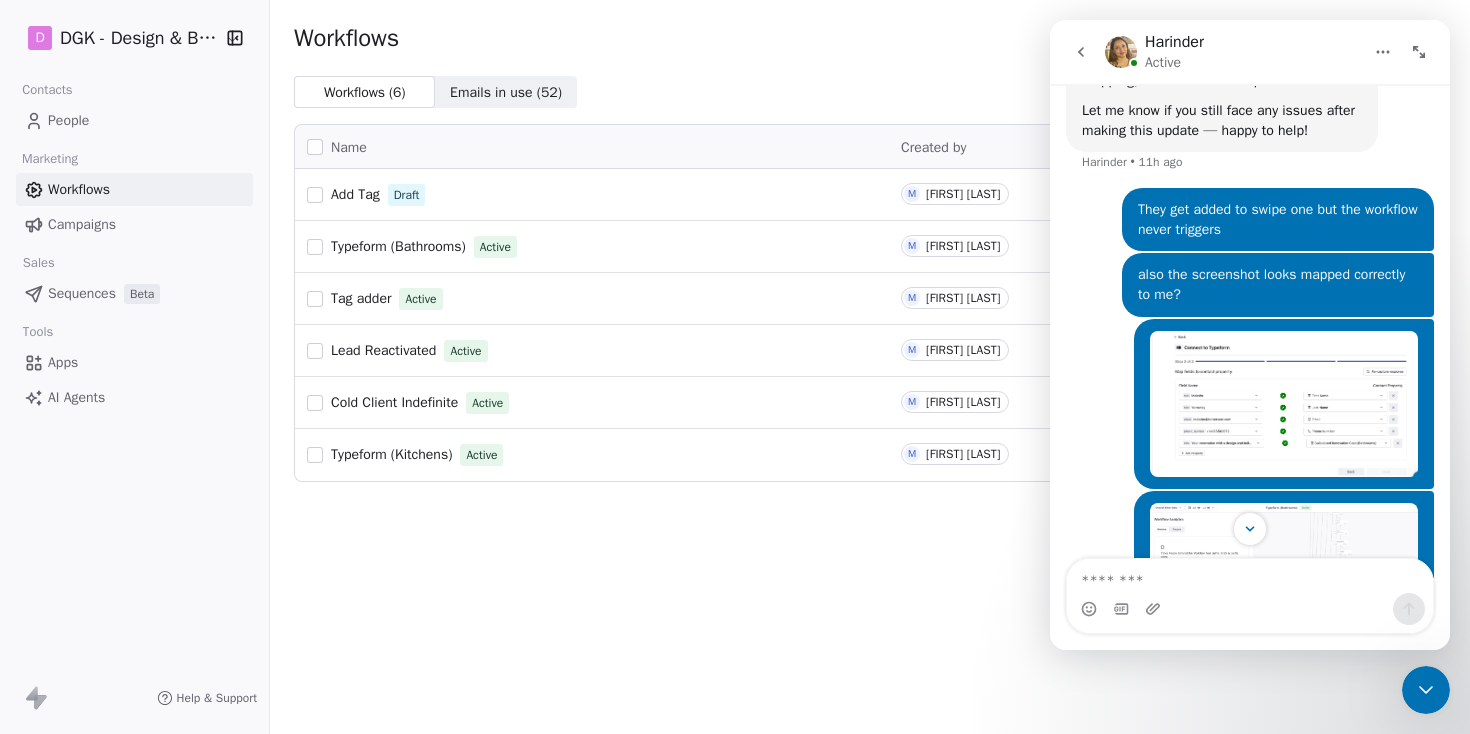 scroll, scrollTop: 928, scrollLeft: 0, axis: vertical 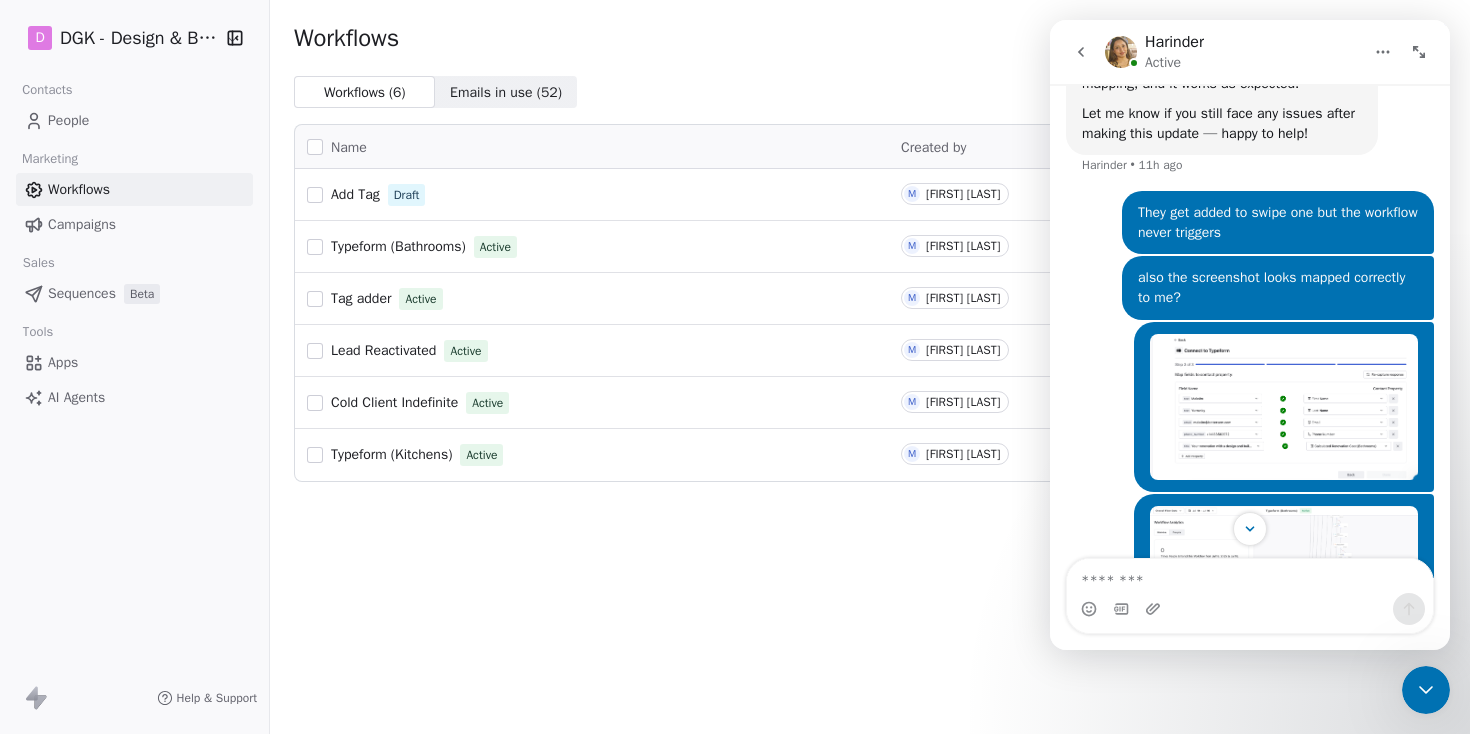 click at bounding box center (1284, 407) 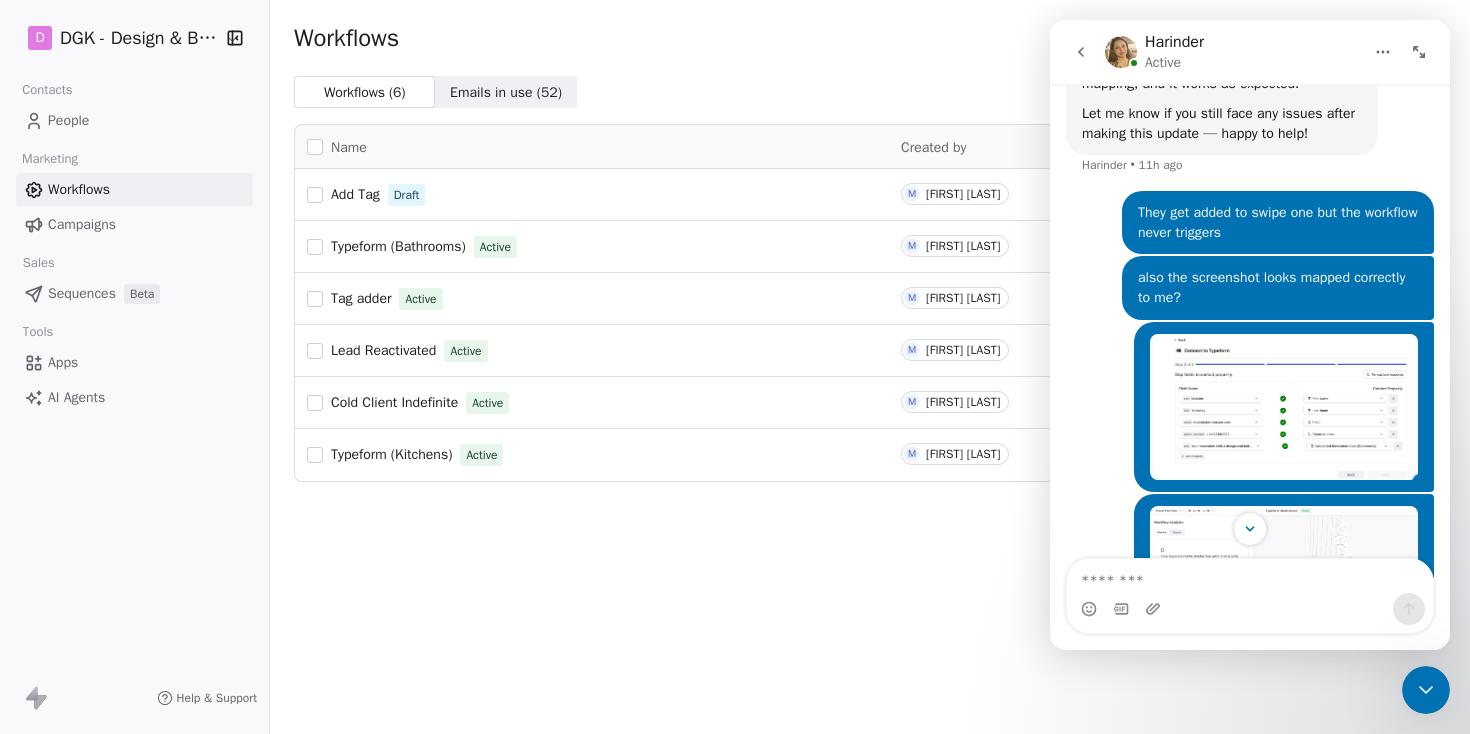 scroll, scrollTop: 0, scrollLeft: 0, axis: both 